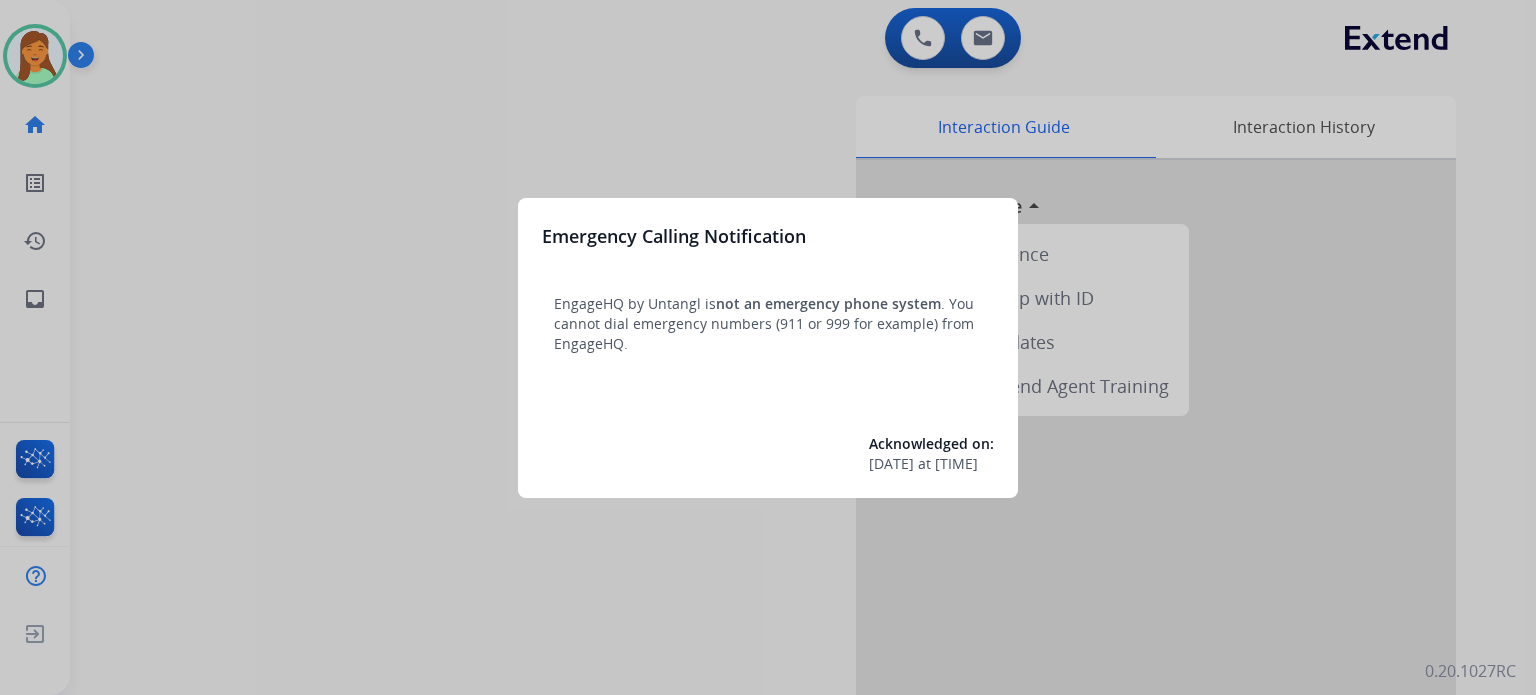 scroll, scrollTop: 0, scrollLeft: 0, axis: both 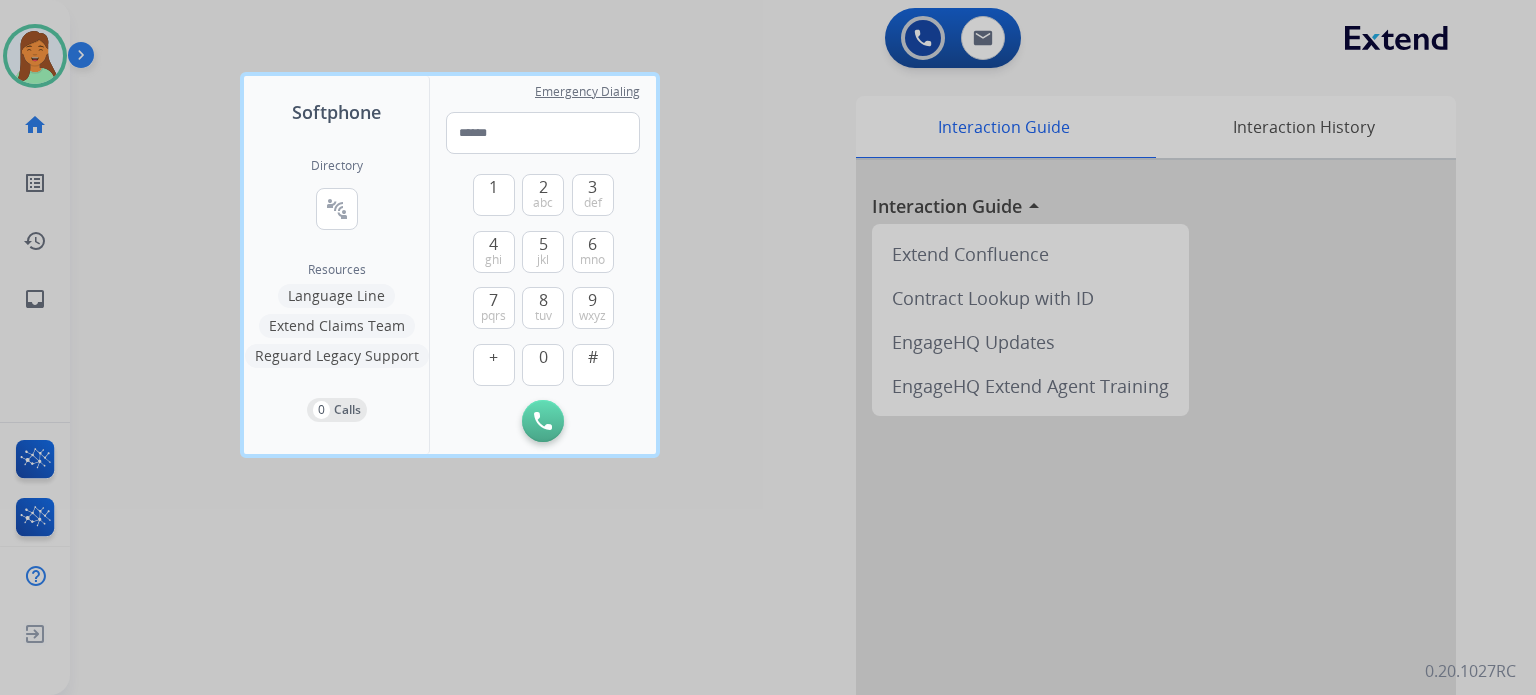 click at bounding box center (768, 347) 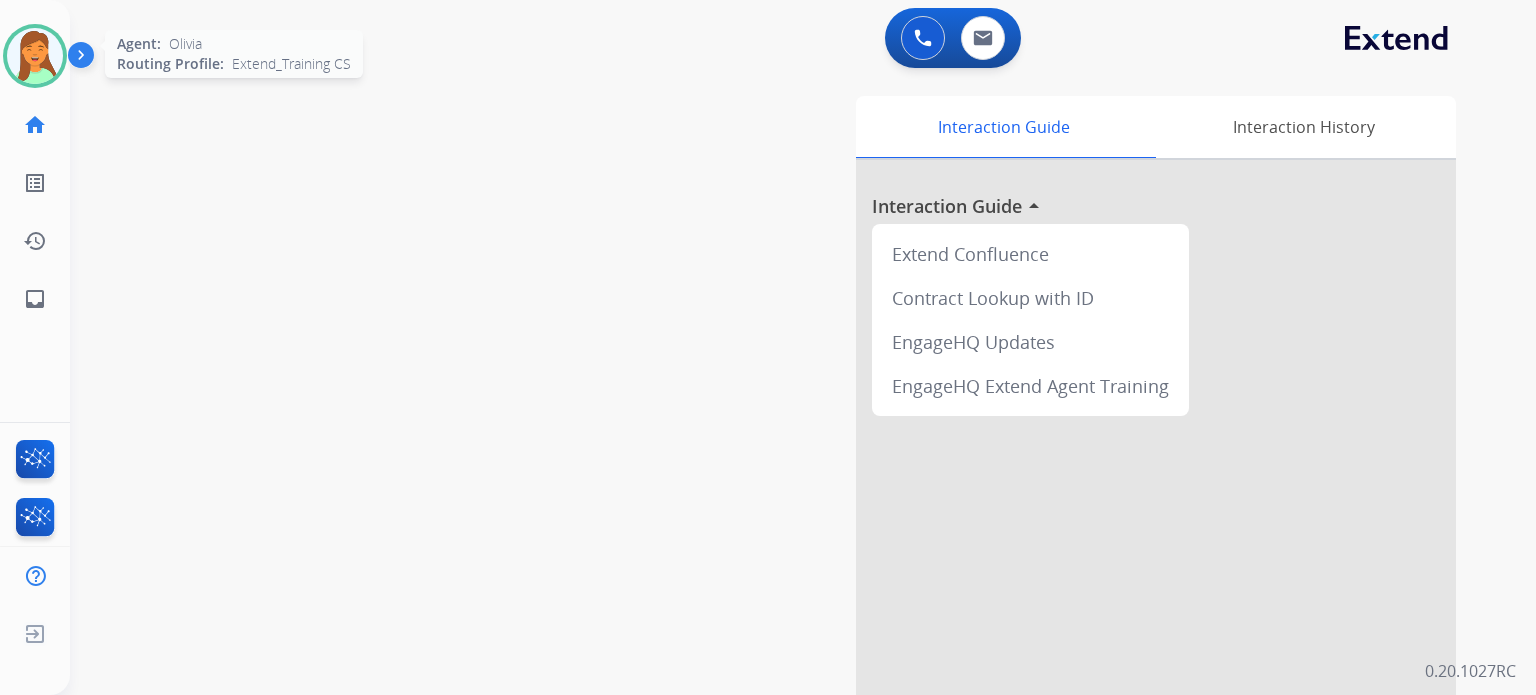 click at bounding box center [35, 56] 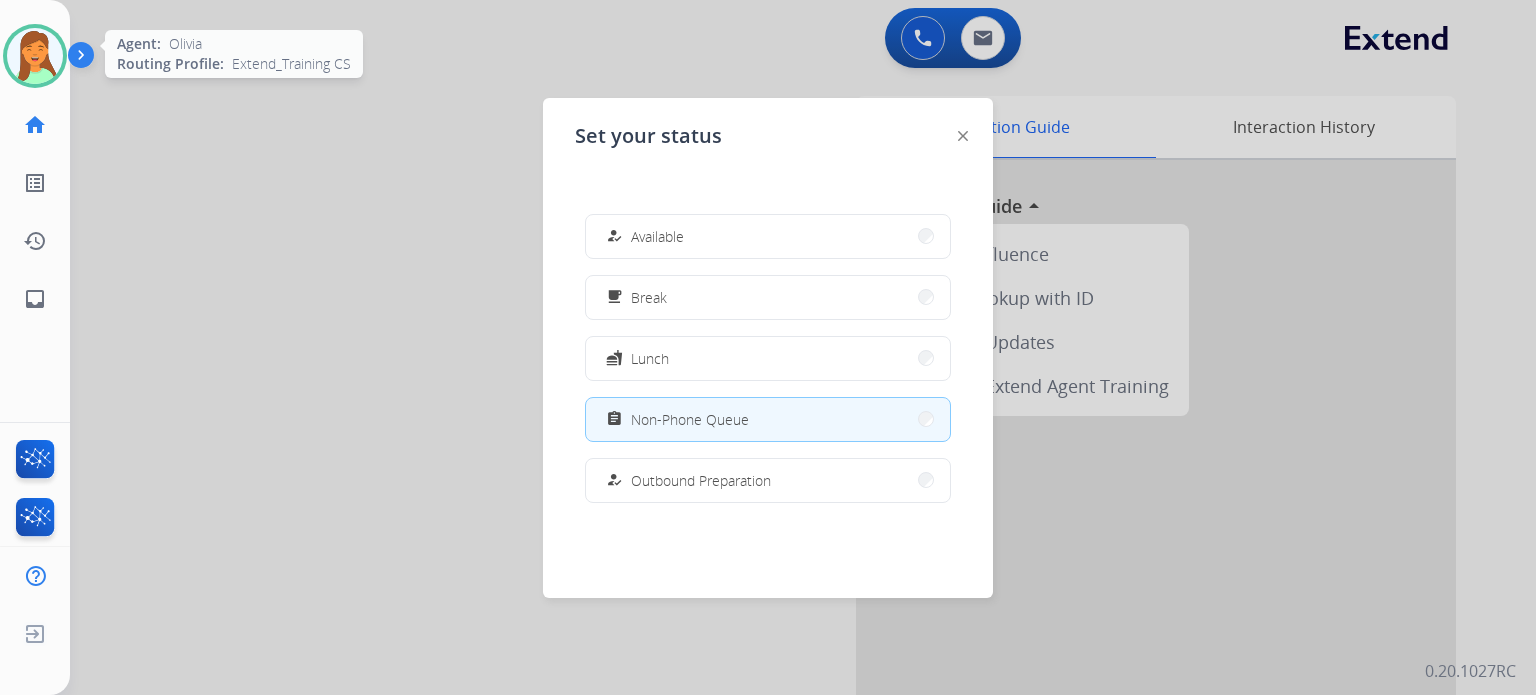 click at bounding box center [35, 56] 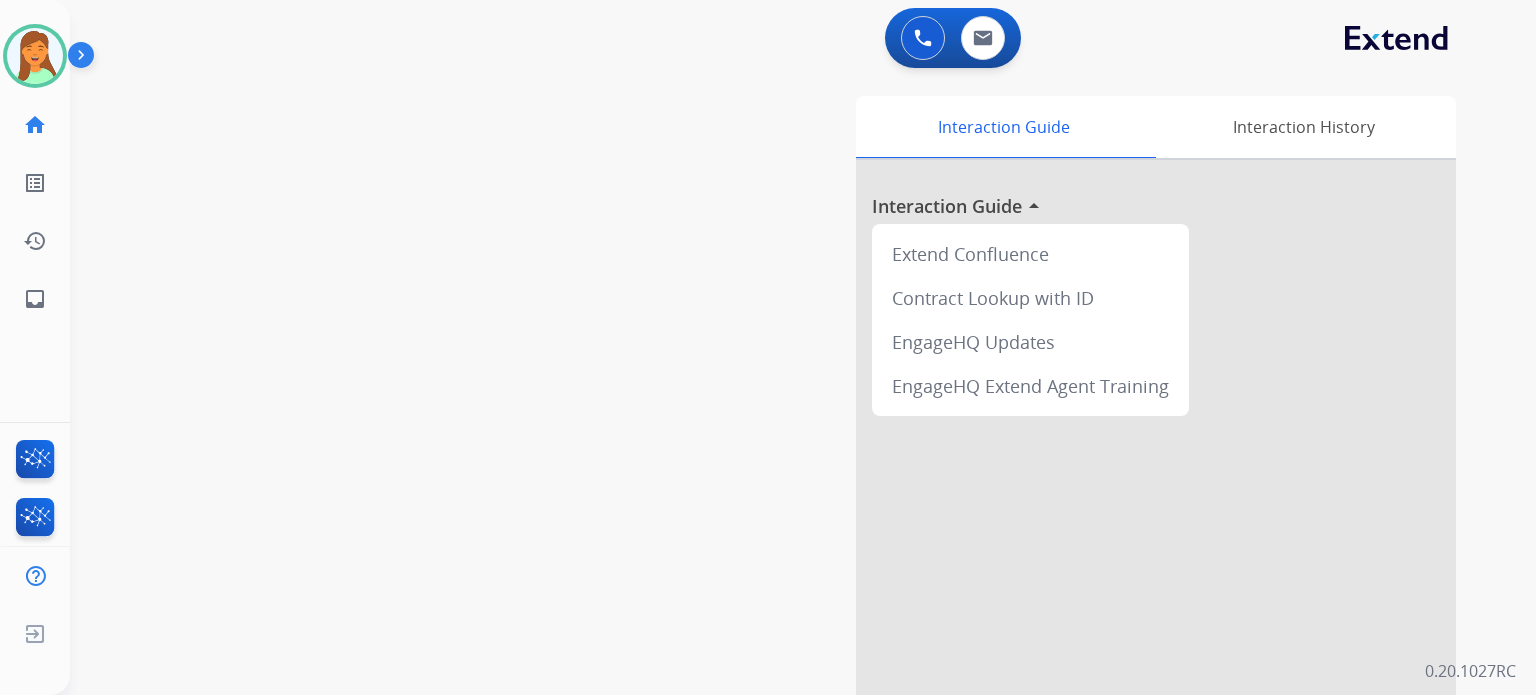 click on "swap_horiz Break voice bridge close_fullscreen Connect 3-Way Call merge_type Separate 3-Way Call  Interaction Guide   Interaction History  Interaction Guide arrow_drop_up  Extend Confluence   Contract Lookup with ID   EngageHQ Updates   EngageHQ Extend Agent Training" at bounding box center (779, 489) 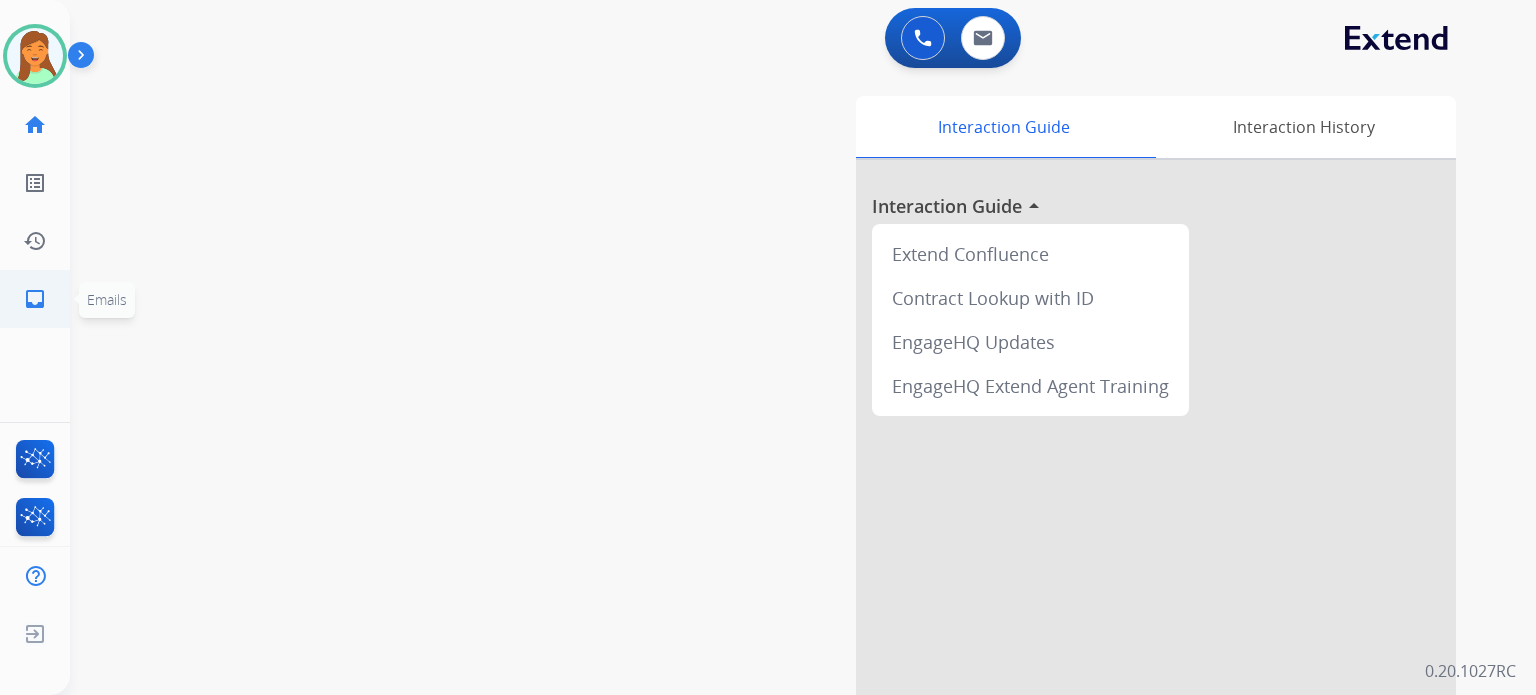 click on "inbox  Emails" 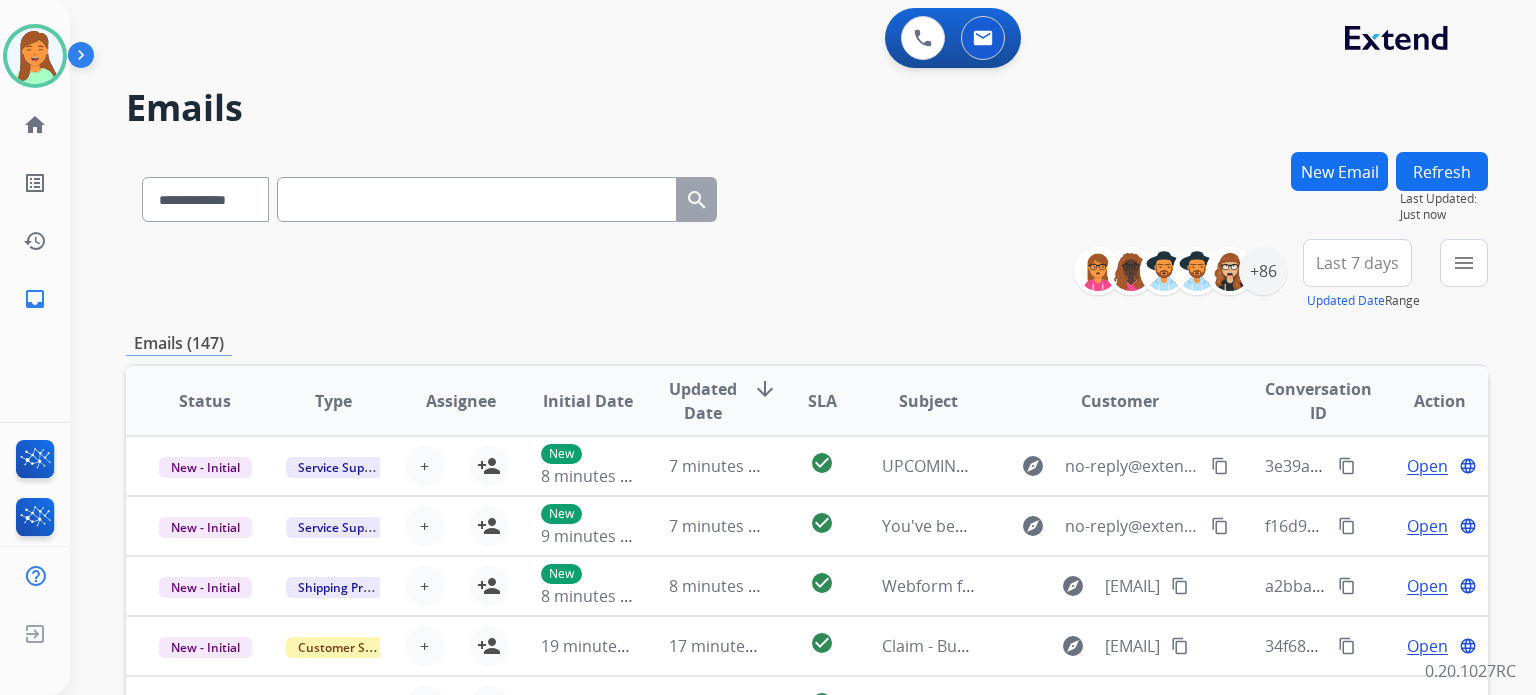 click at bounding box center [477, 199] 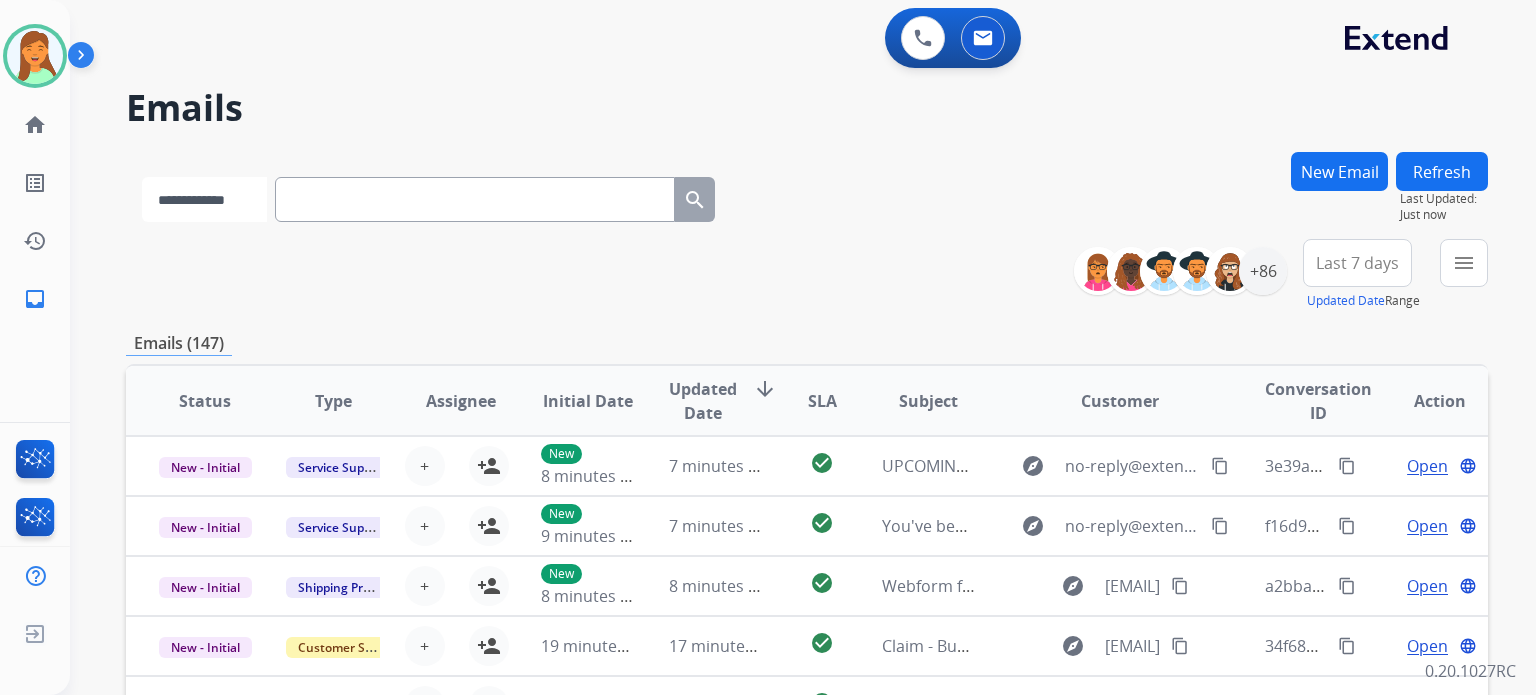drag, startPoint x: 226, startPoint y: 183, endPoint x: 244, endPoint y: 209, distance: 31.622776 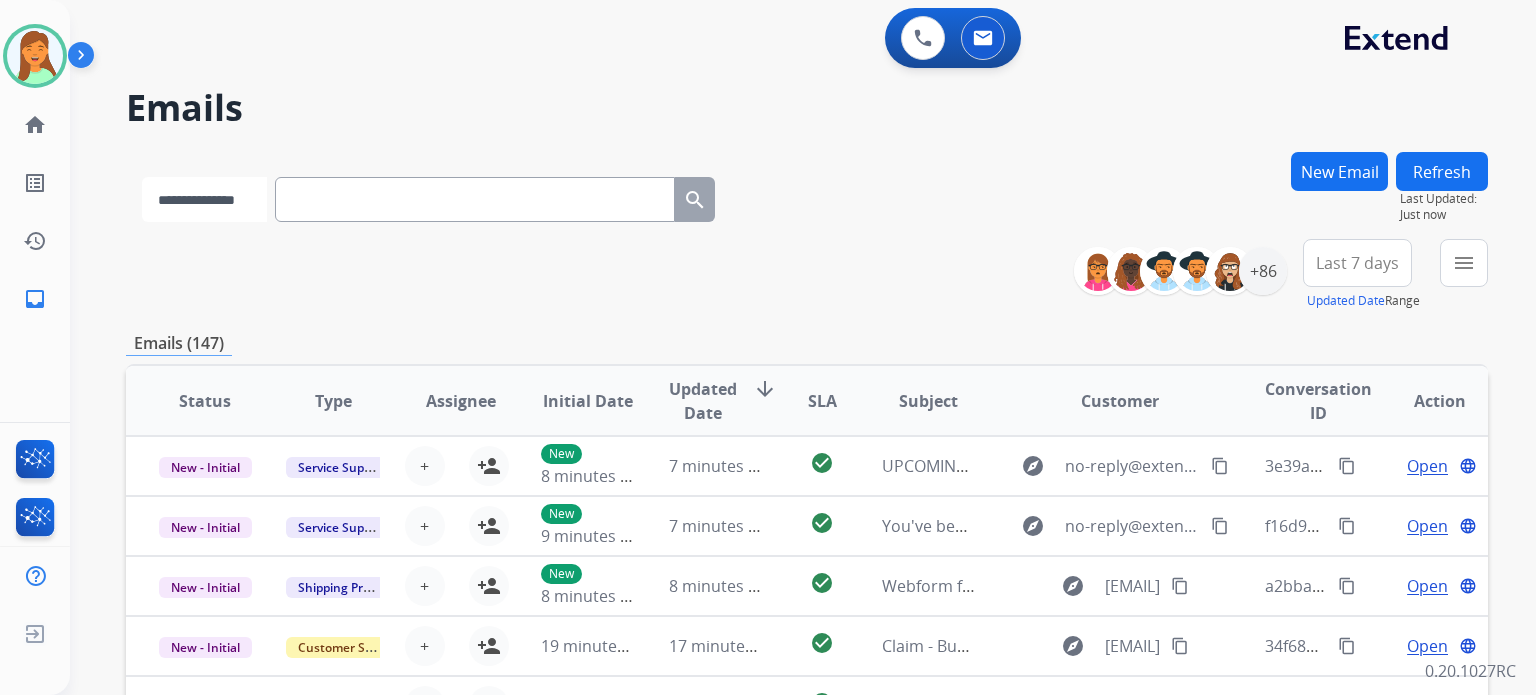 click on "**********" at bounding box center [204, 199] 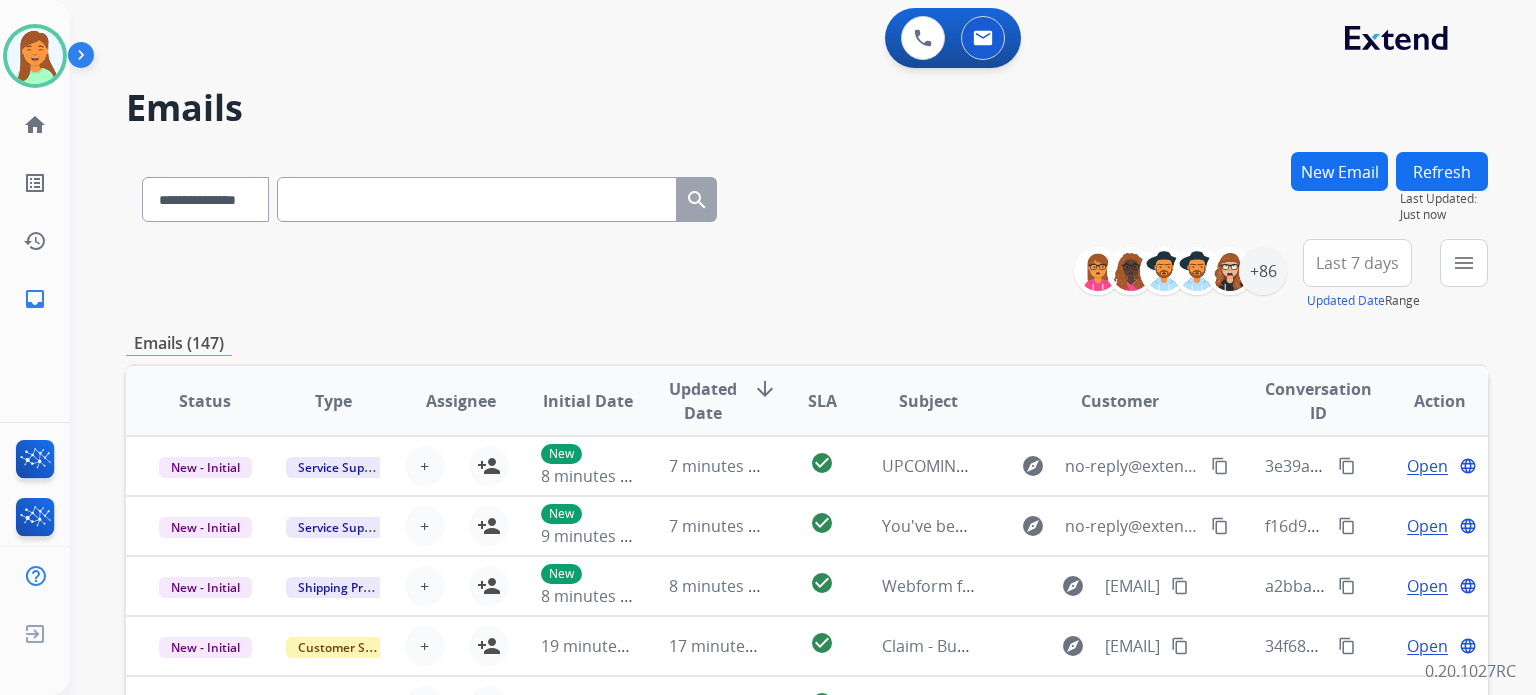 click at bounding box center [477, 199] 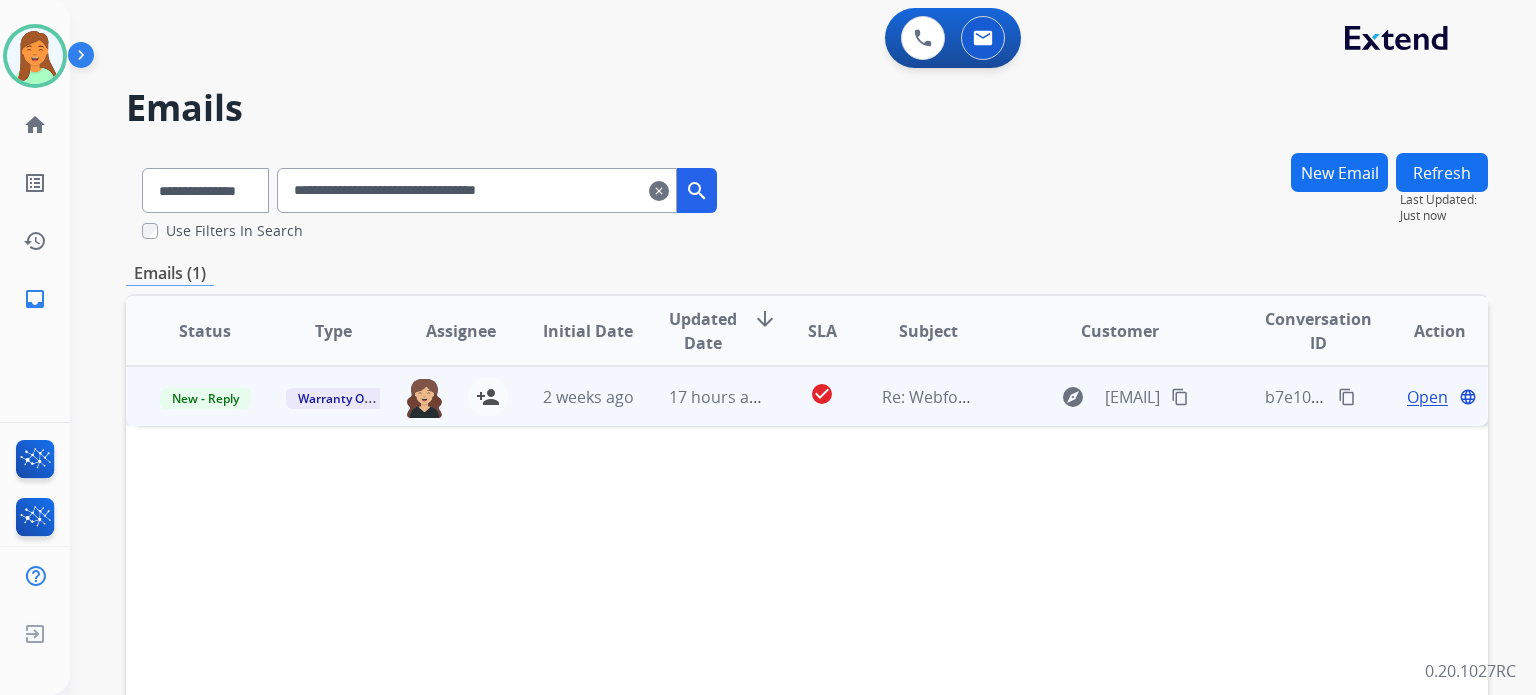 click on "Open" at bounding box center [1427, 397] 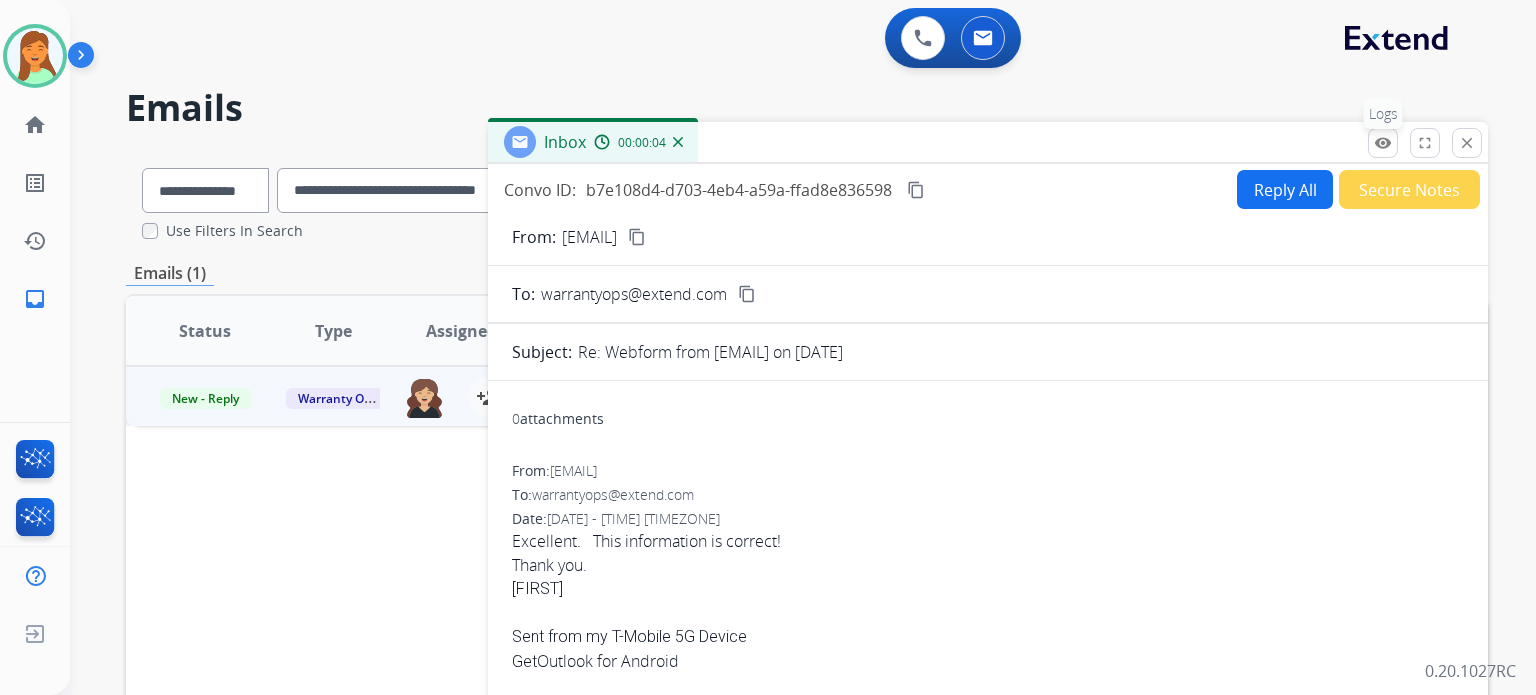 click on "remove_red_eye" at bounding box center [1383, 143] 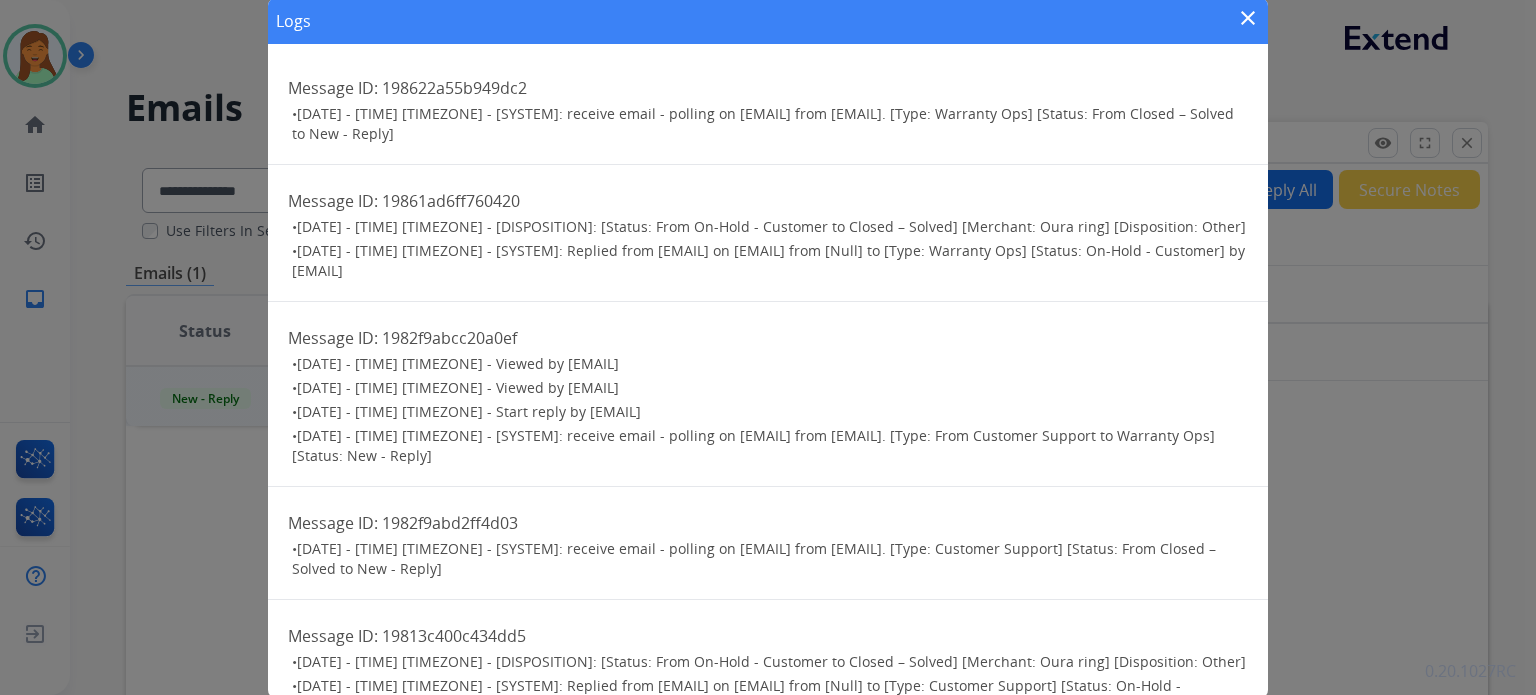 scroll, scrollTop: 347, scrollLeft: 0, axis: vertical 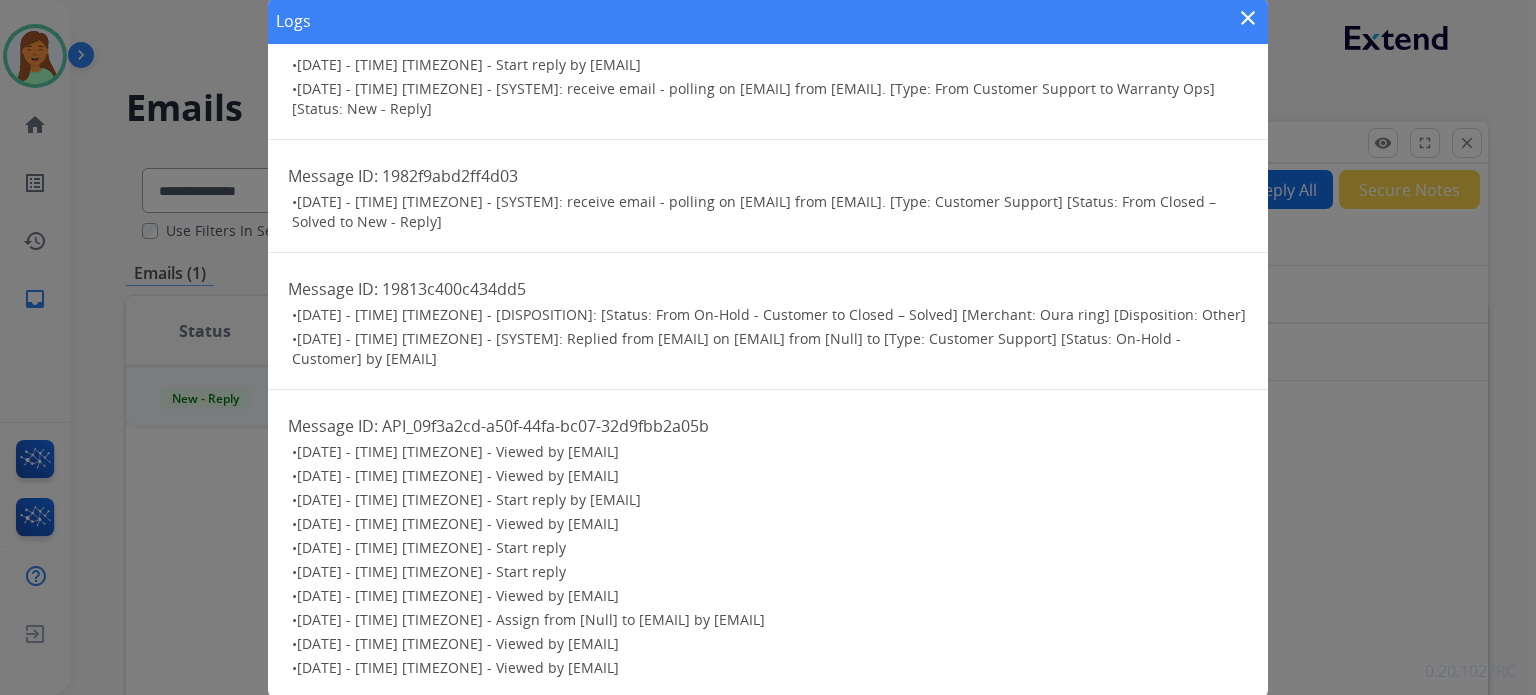 click on "close" at bounding box center (1248, 18) 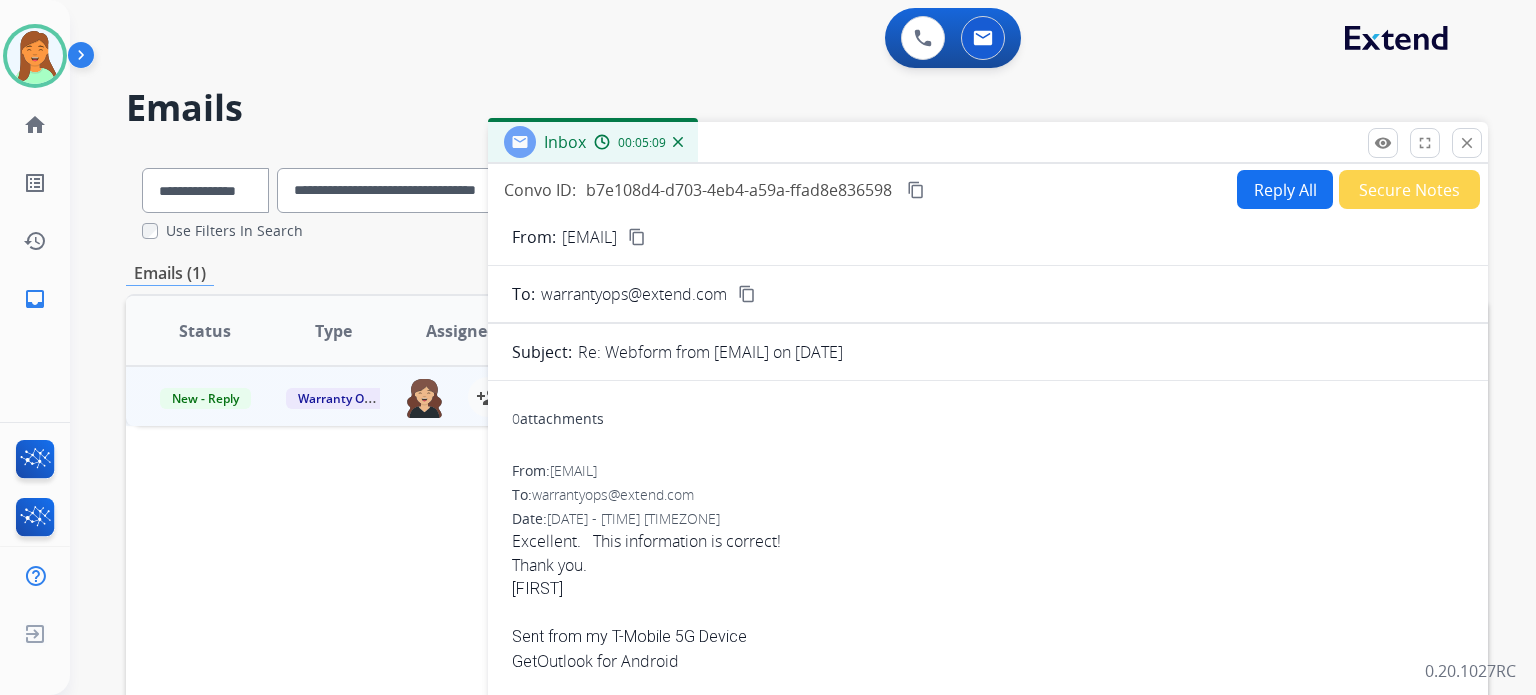 click on "content_copy" at bounding box center [637, 237] 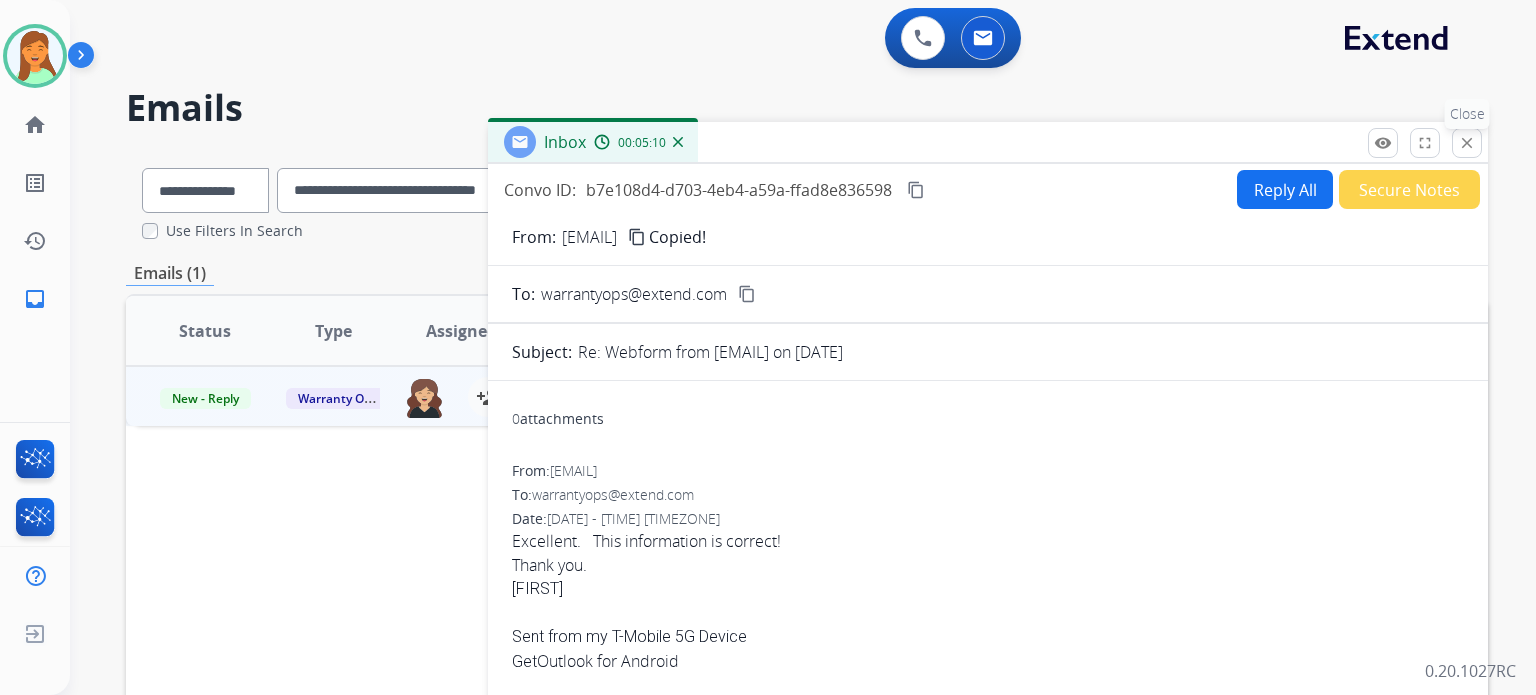 click on "close" at bounding box center [1467, 143] 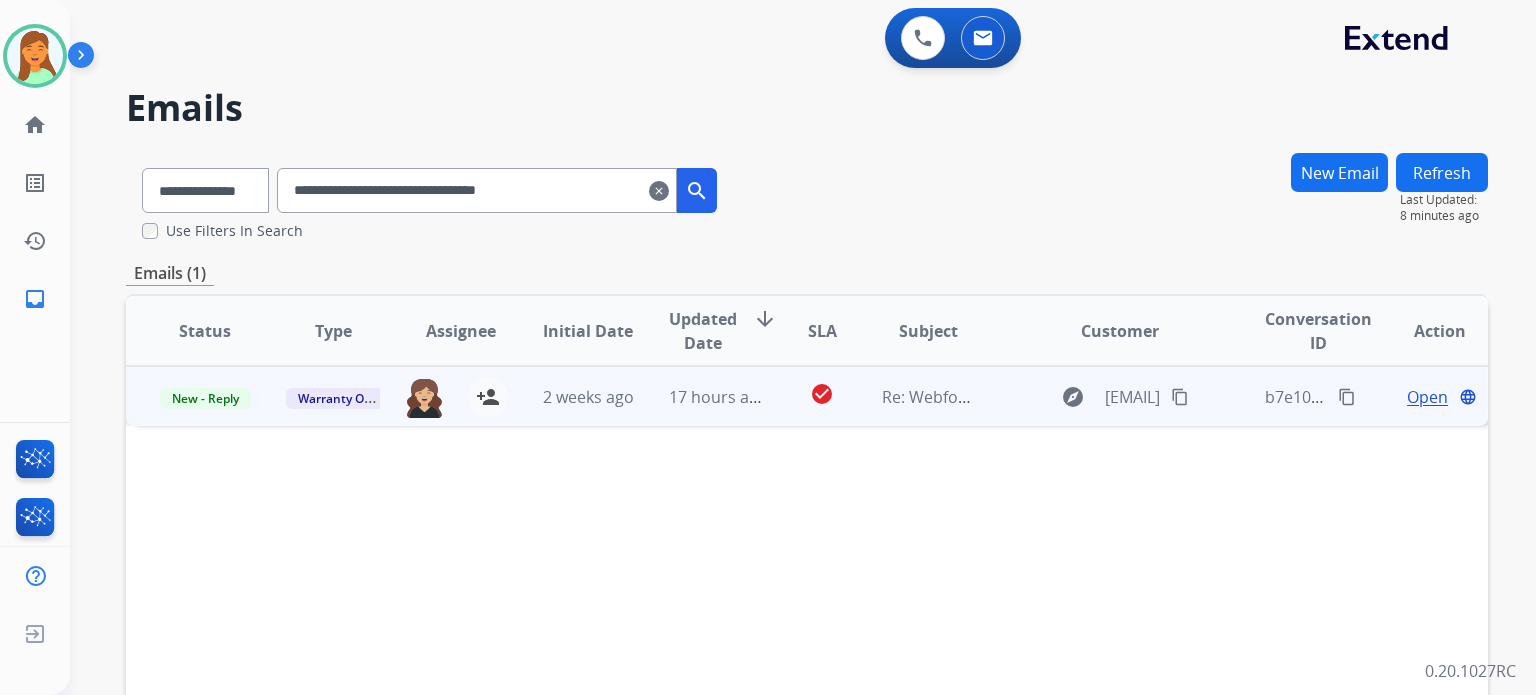click on "Open" at bounding box center [1427, 397] 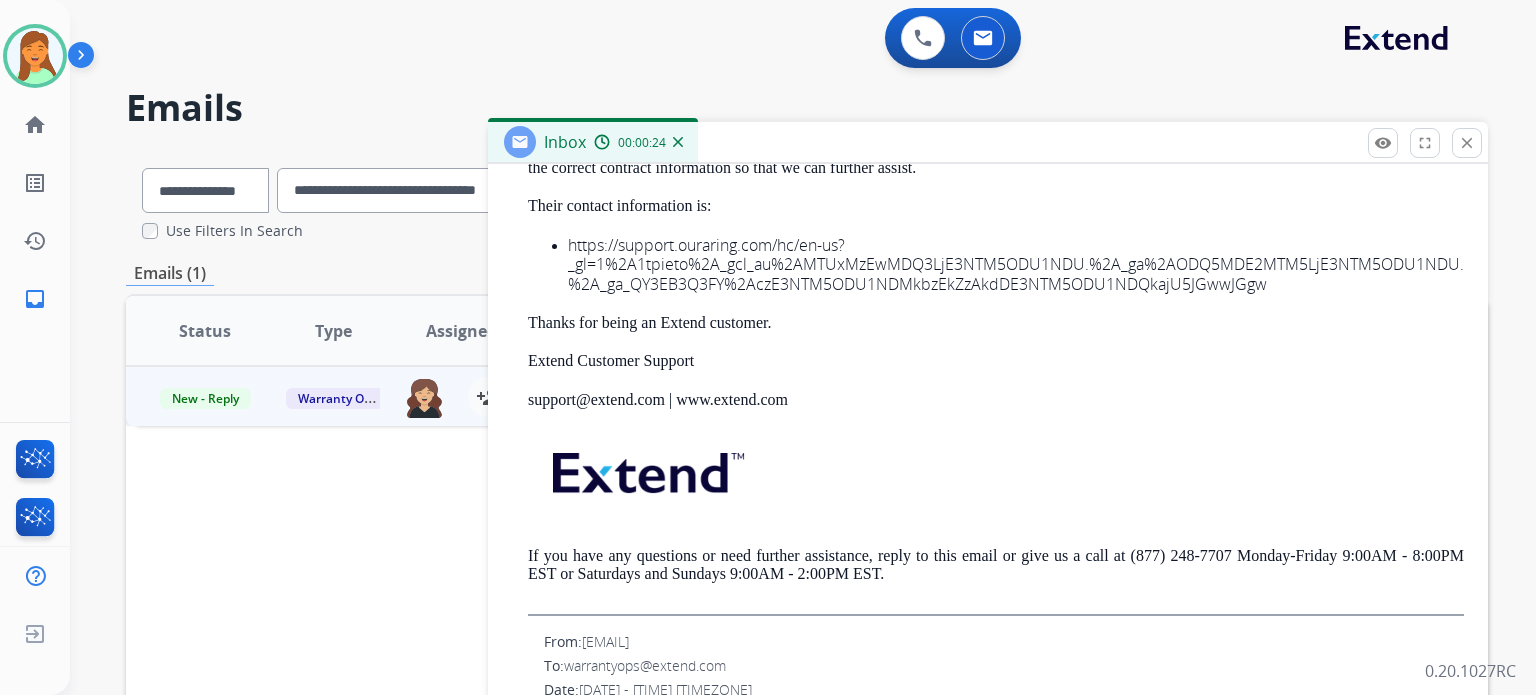 scroll, scrollTop: 755, scrollLeft: 0, axis: vertical 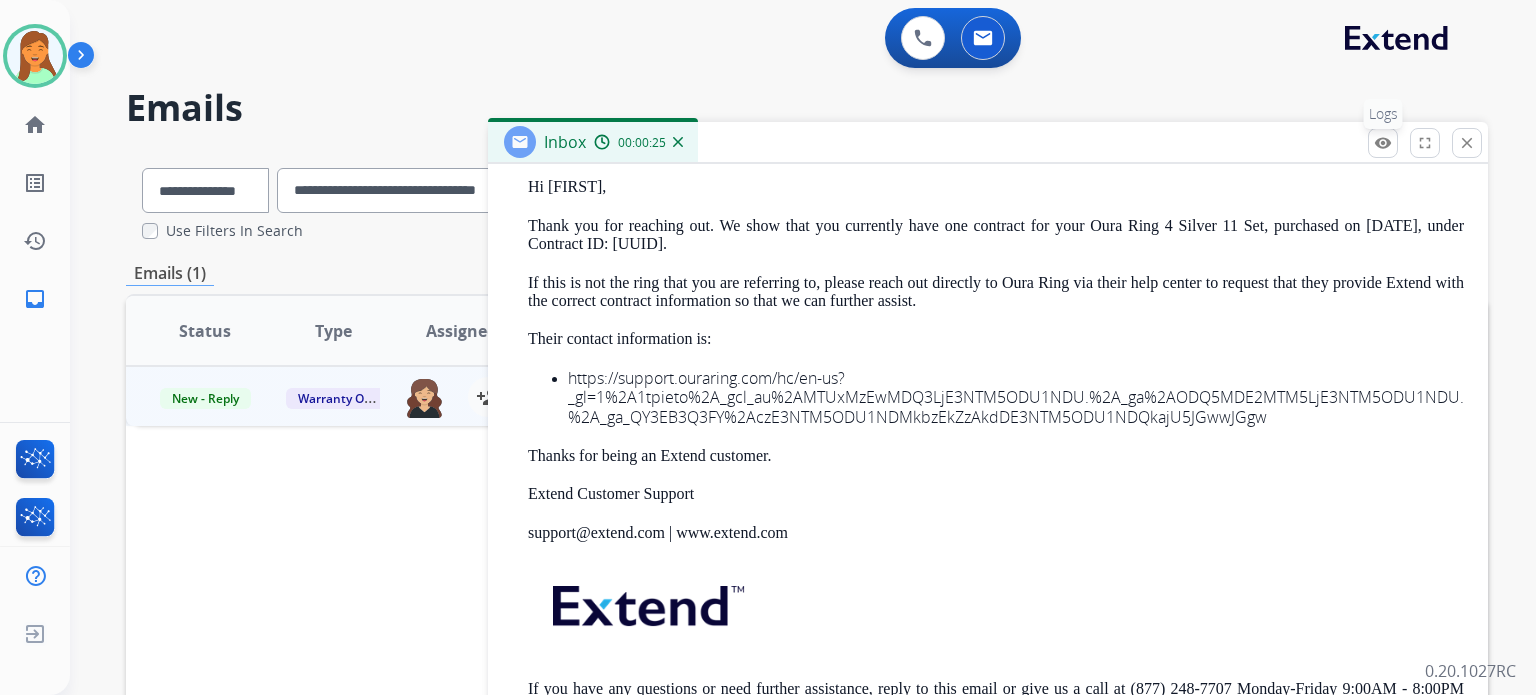click on "remove_red_eye Logs" at bounding box center [1383, 143] 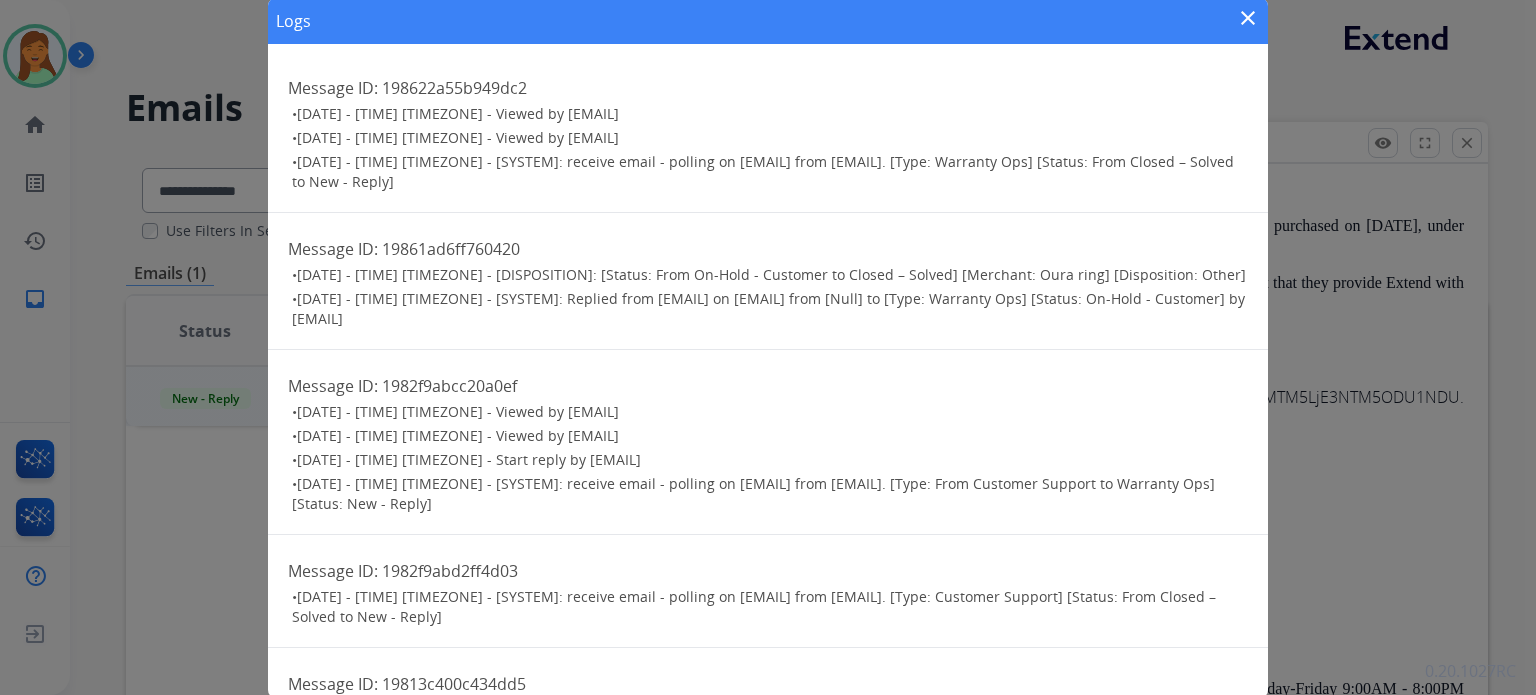 scroll, scrollTop: 395, scrollLeft: 0, axis: vertical 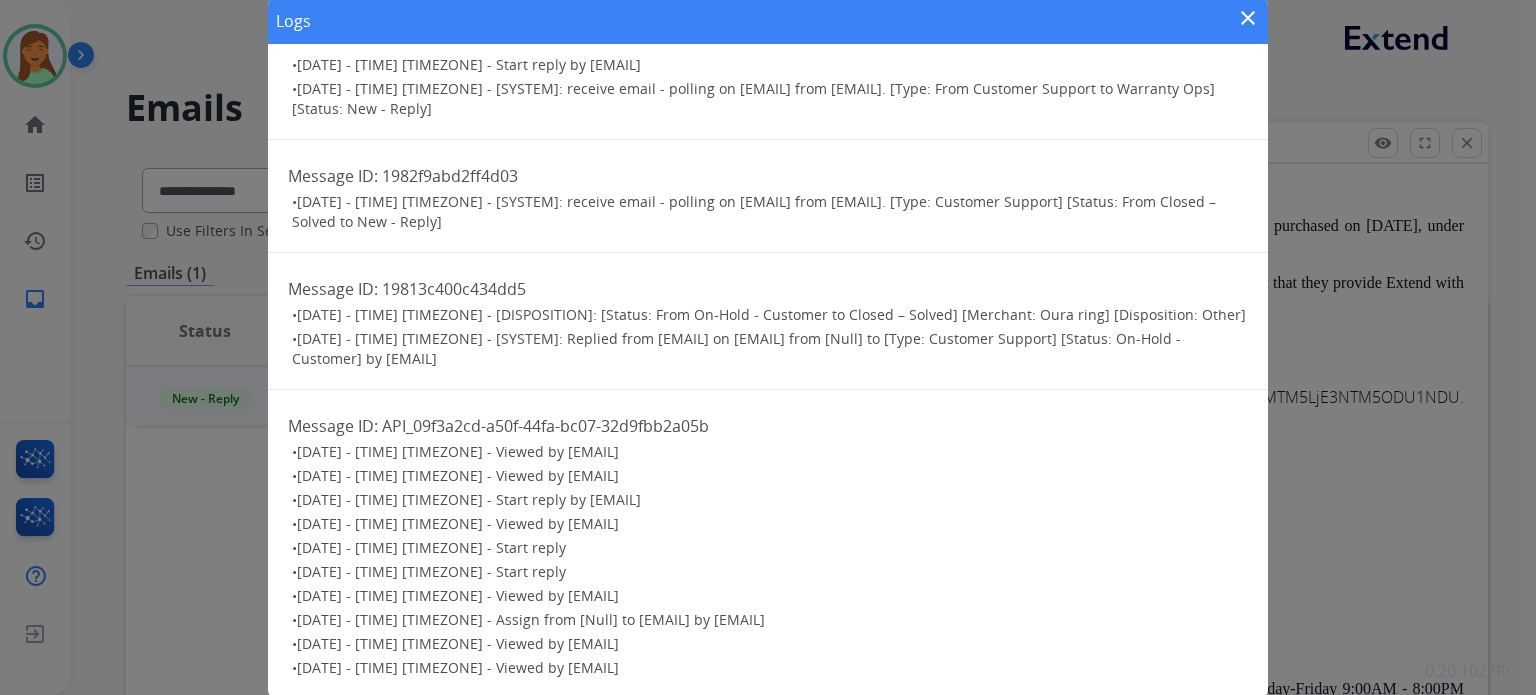 click on "close" at bounding box center [1248, 18] 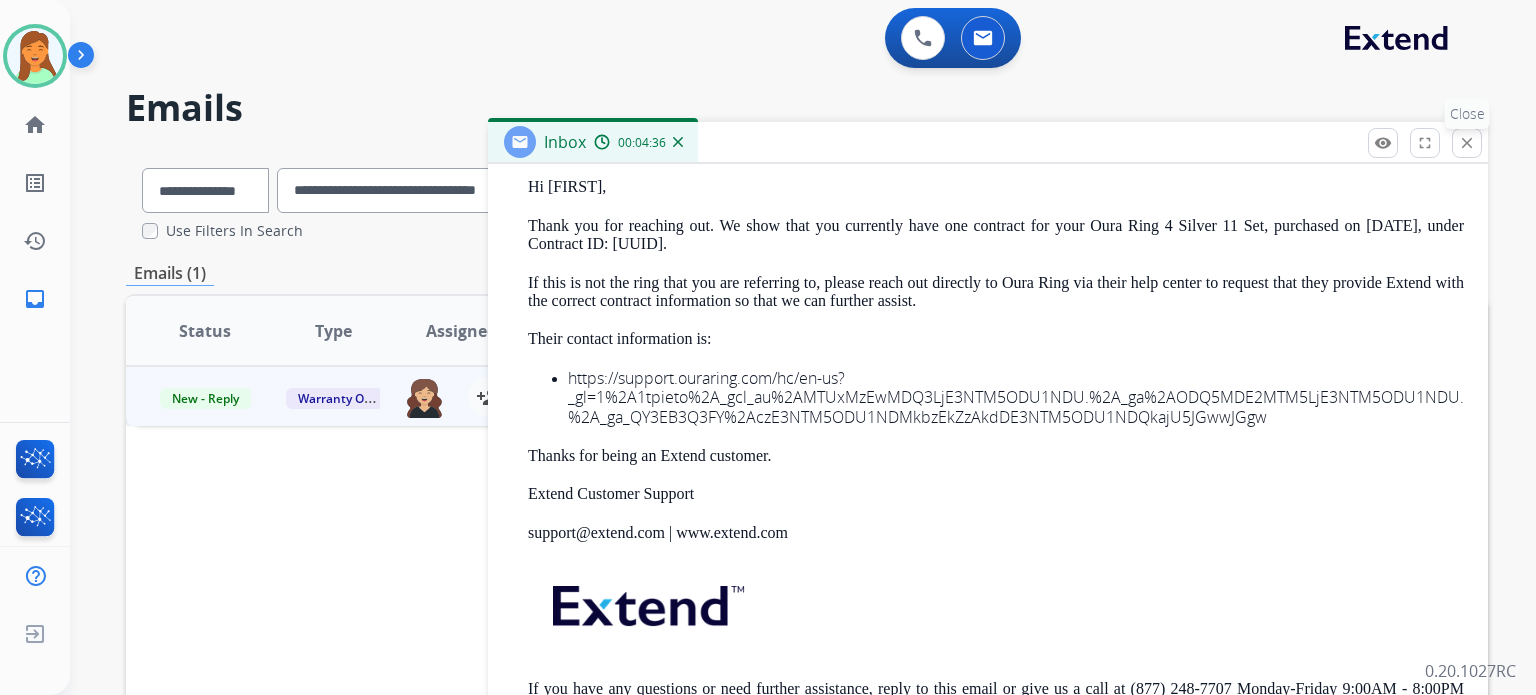 click on "close Close" at bounding box center [1467, 143] 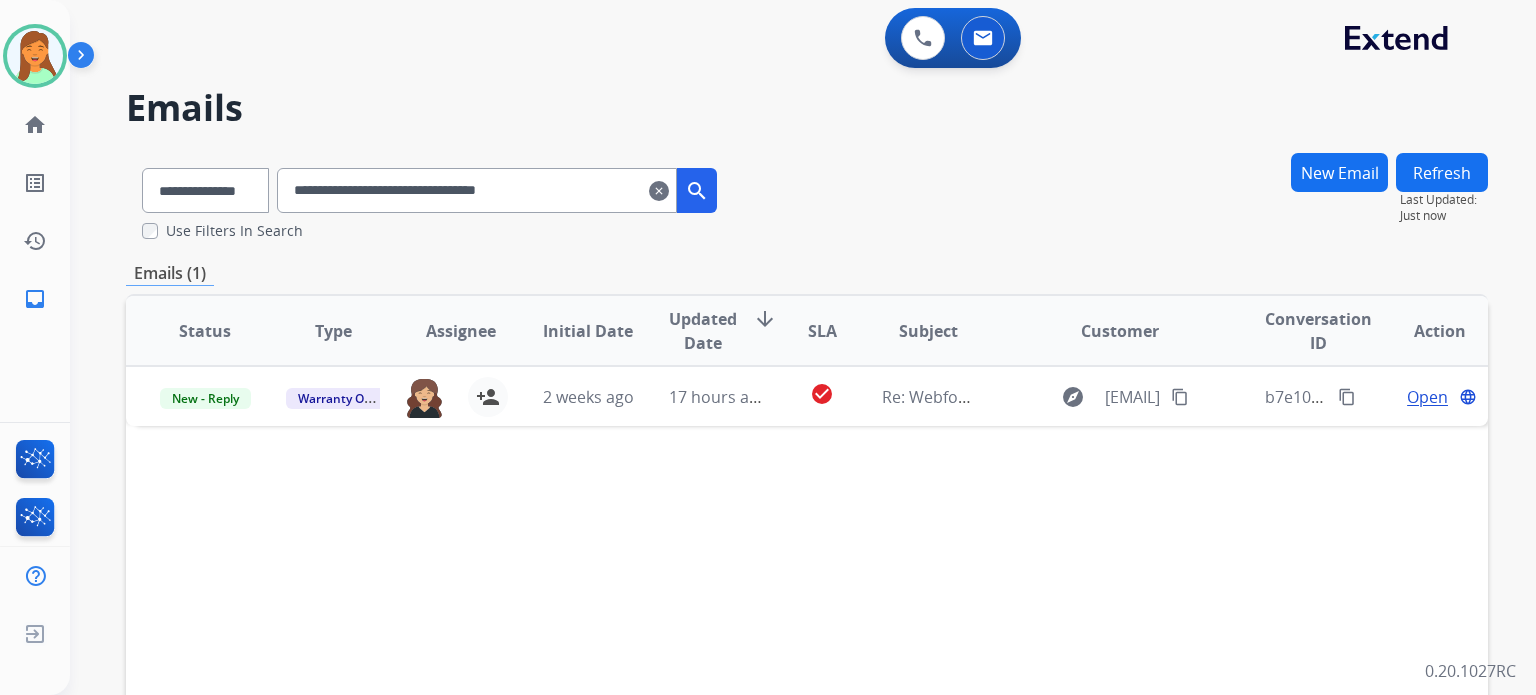 click on "clear" at bounding box center (659, 191) 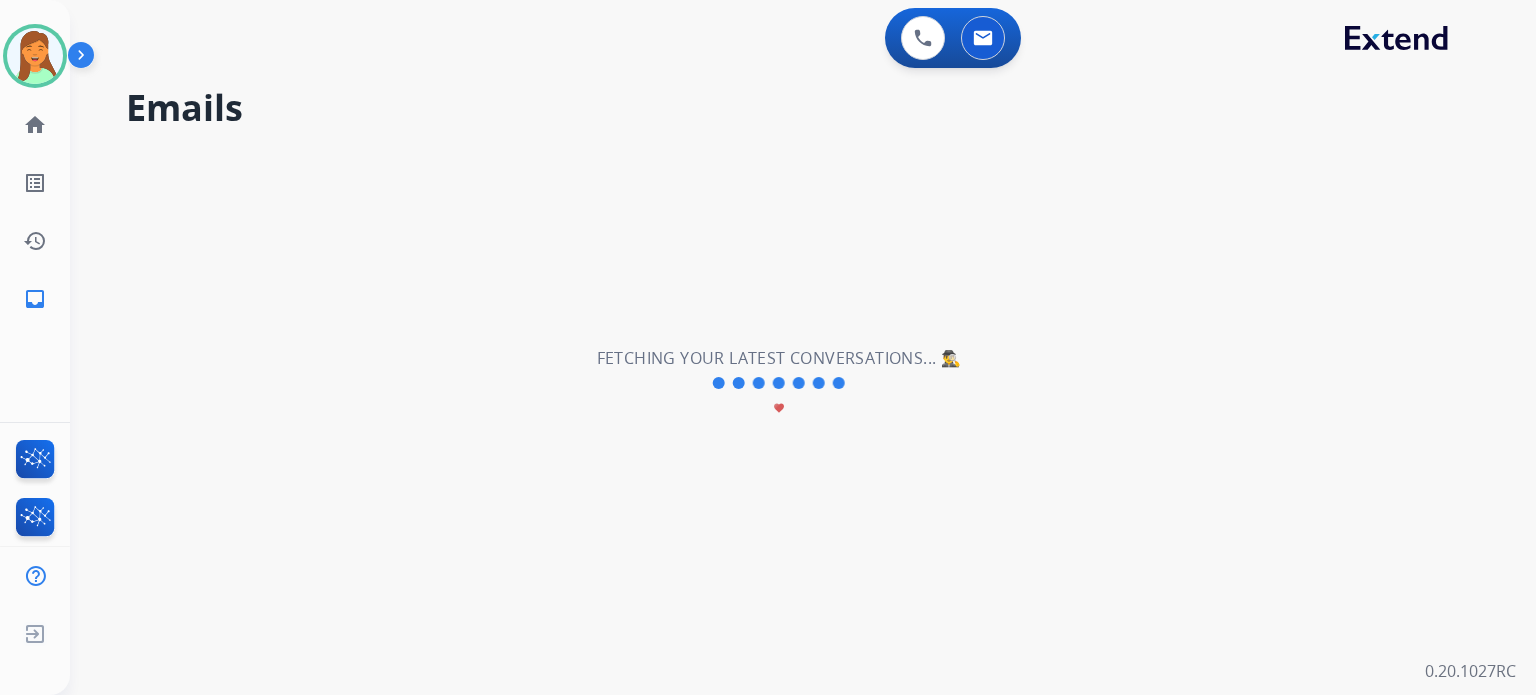 select on "**********" 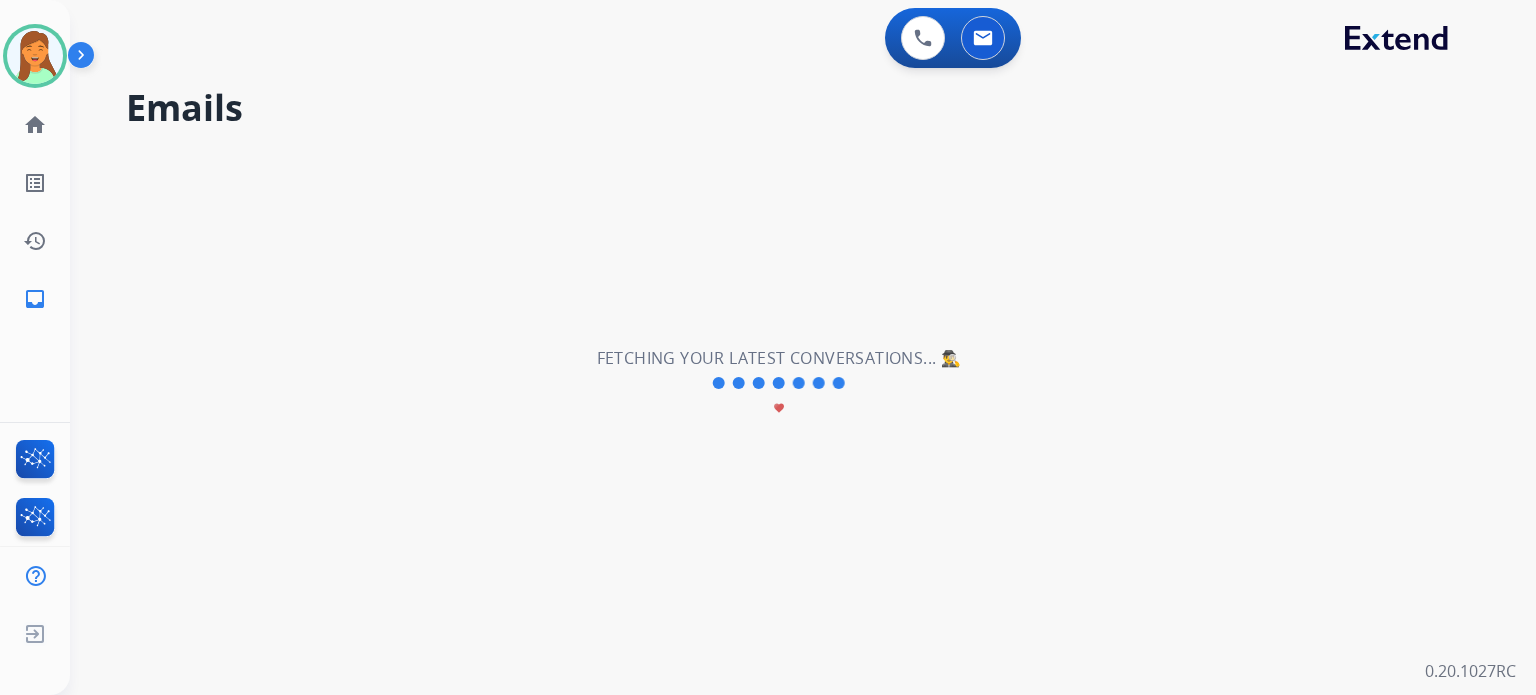 type 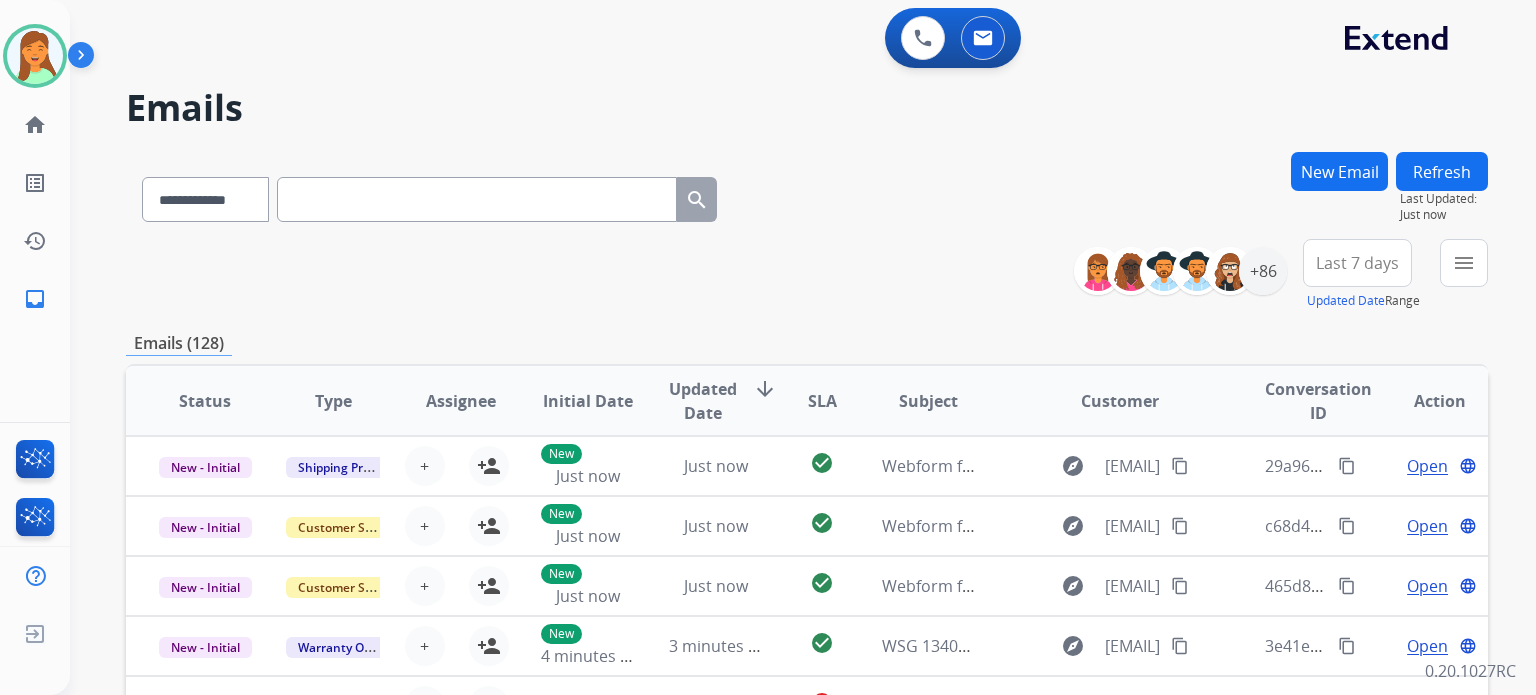 click at bounding box center [477, 199] 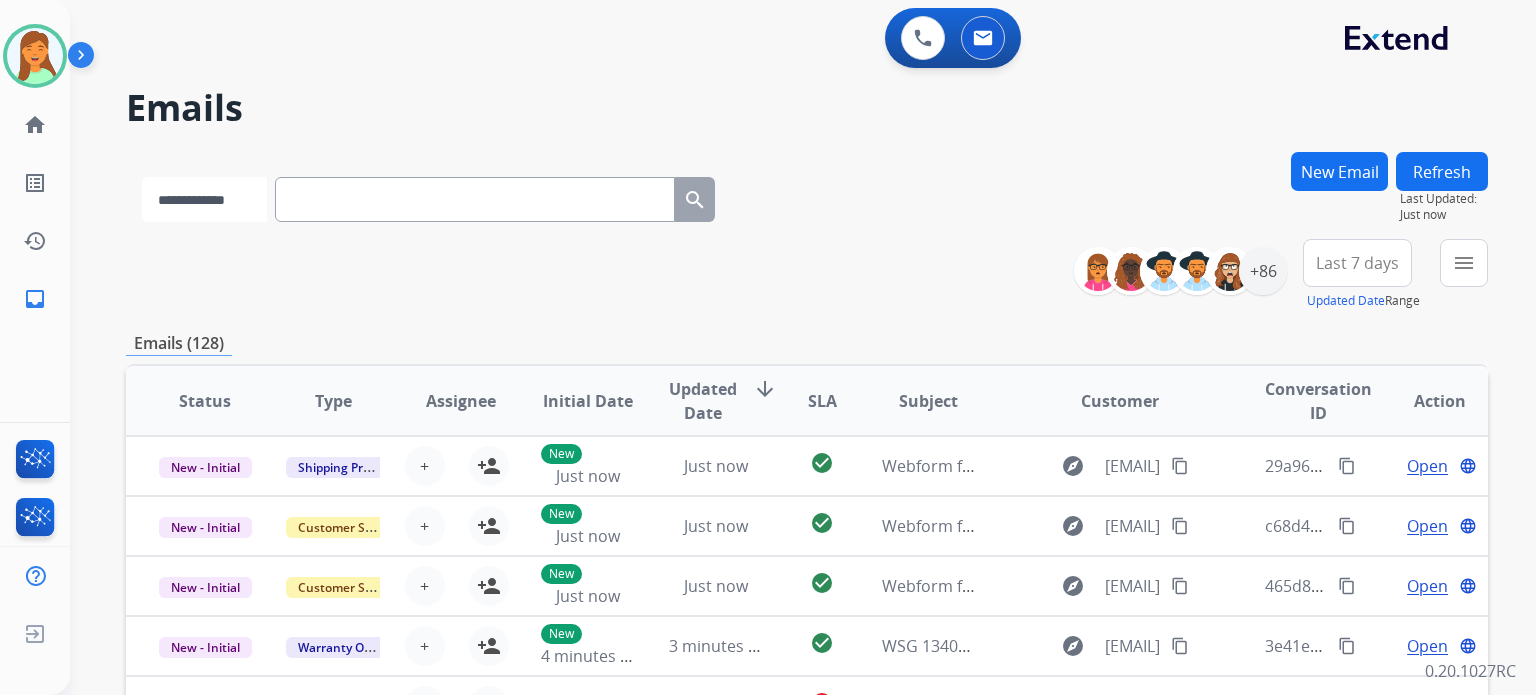drag, startPoint x: 252, startPoint y: 197, endPoint x: 254, endPoint y: 218, distance: 21.095022 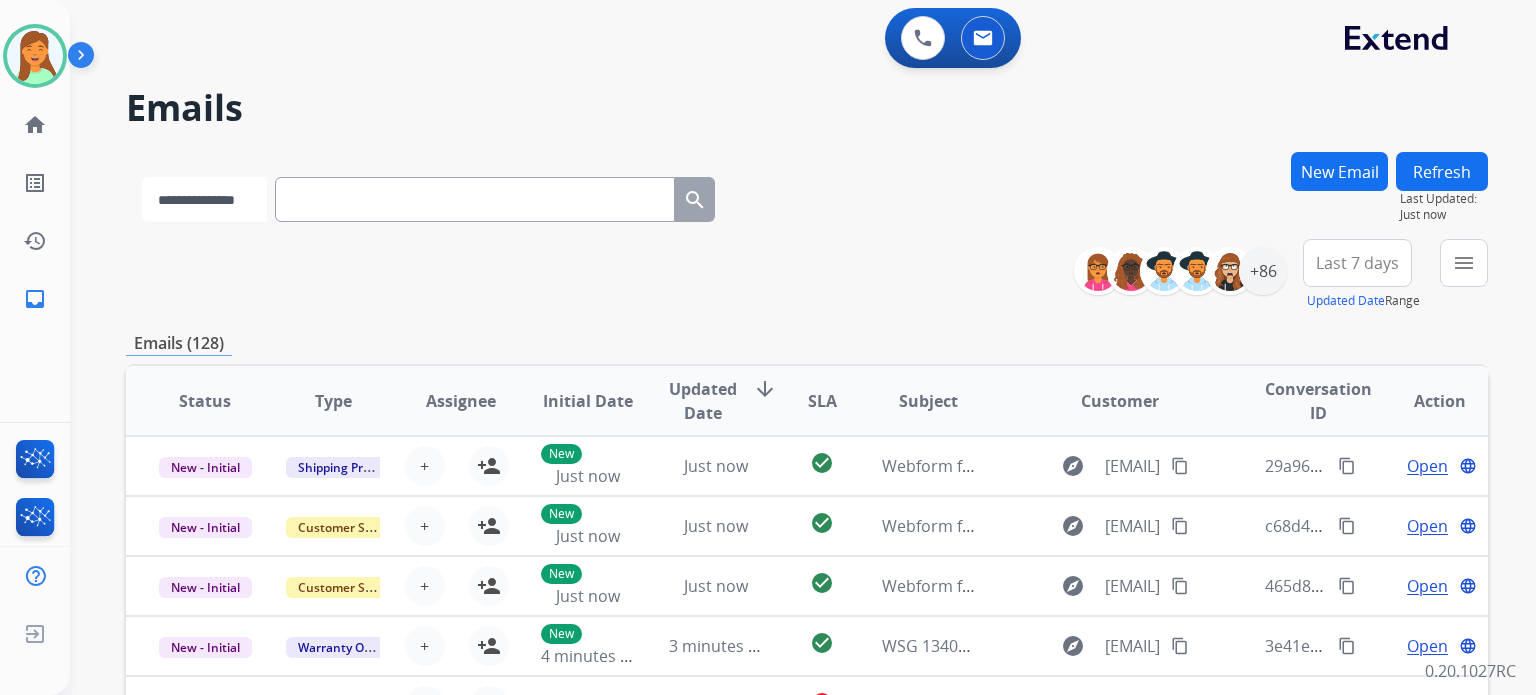 click on "**********" at bounding box center (204, 199) 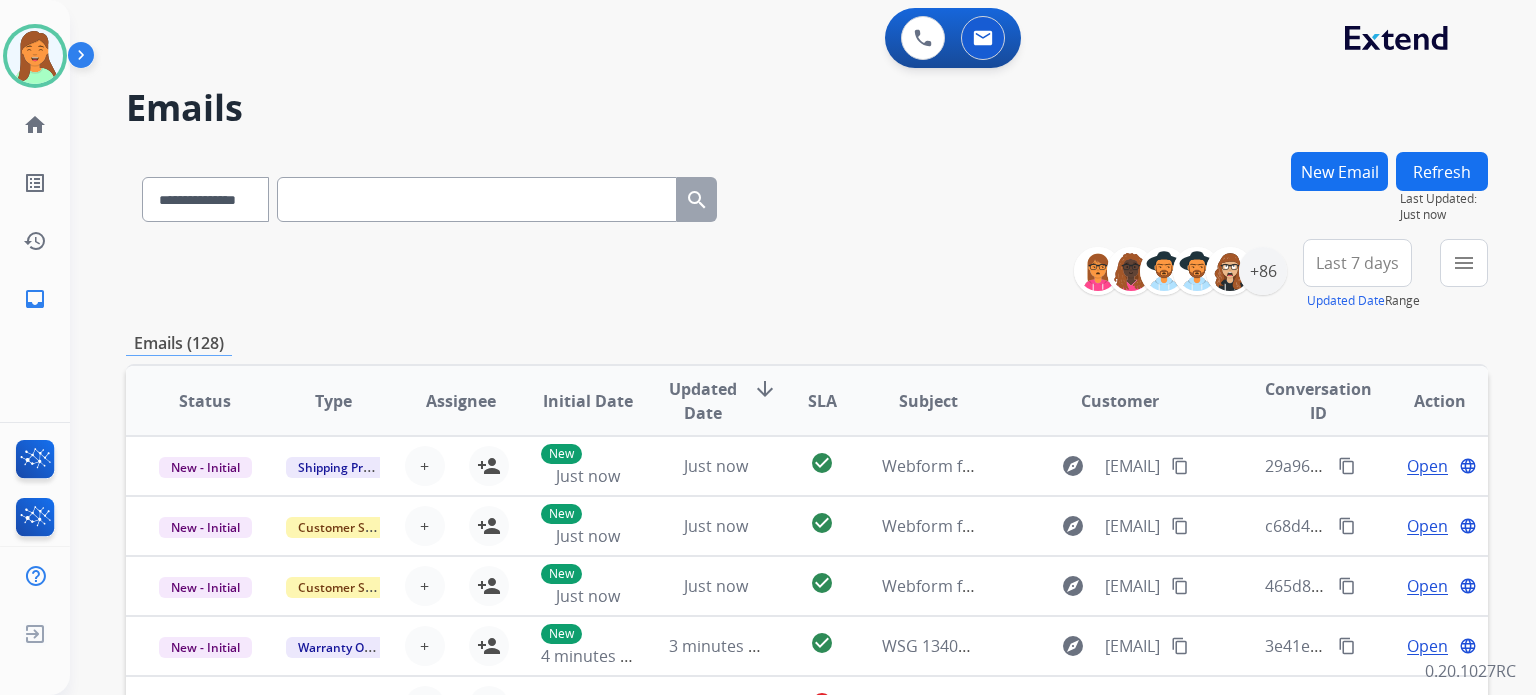 click at bounding box center (477, 199) 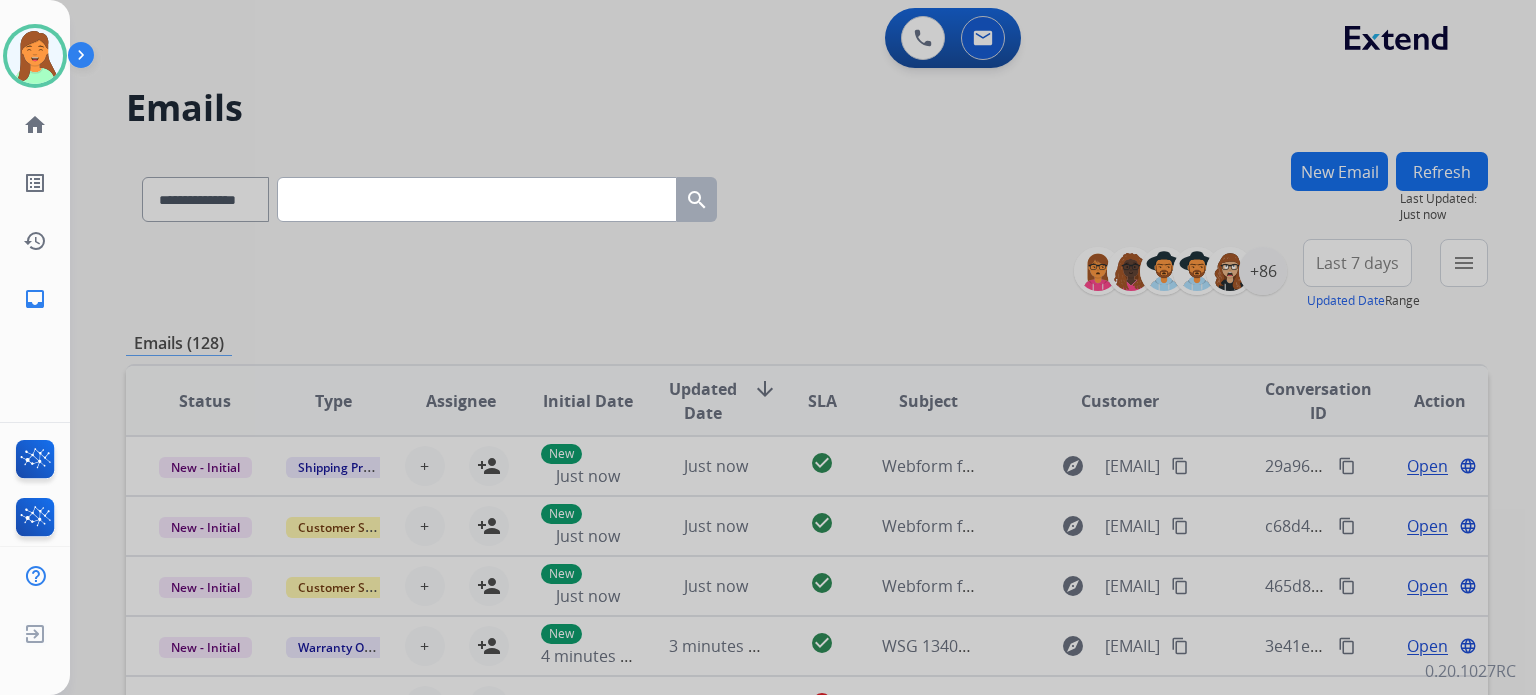 click at bounding box center (477, 199) 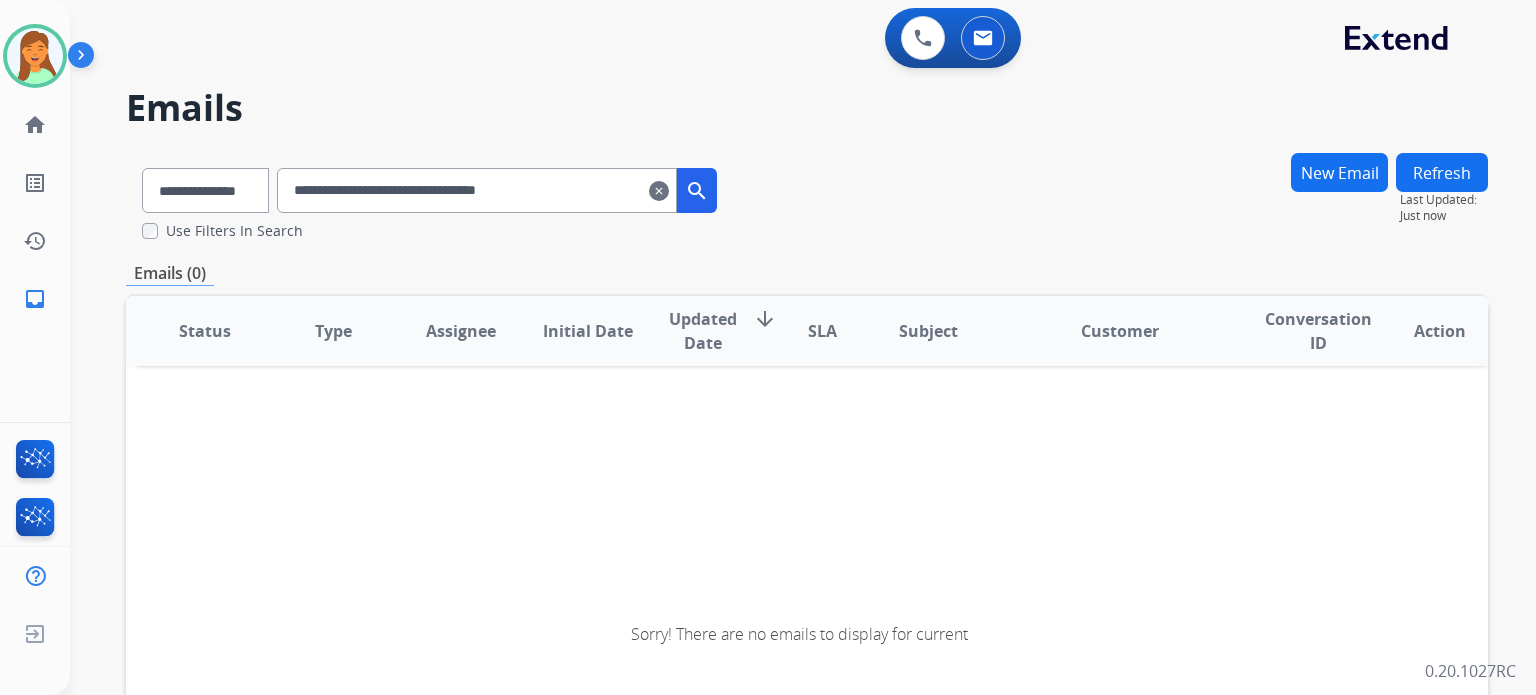 click on "**********" at bounding box center [477, 190] 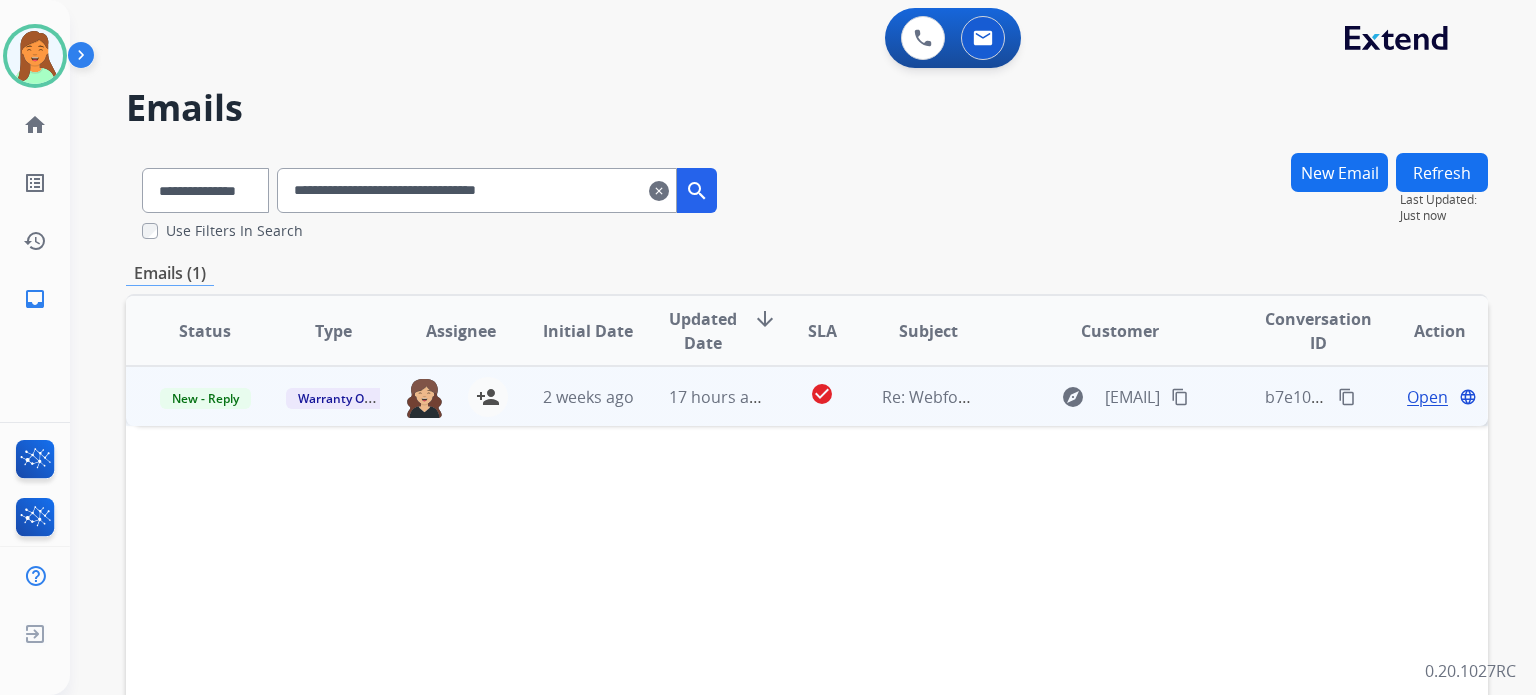 click on "Open" at bounding box center [1427, 397] 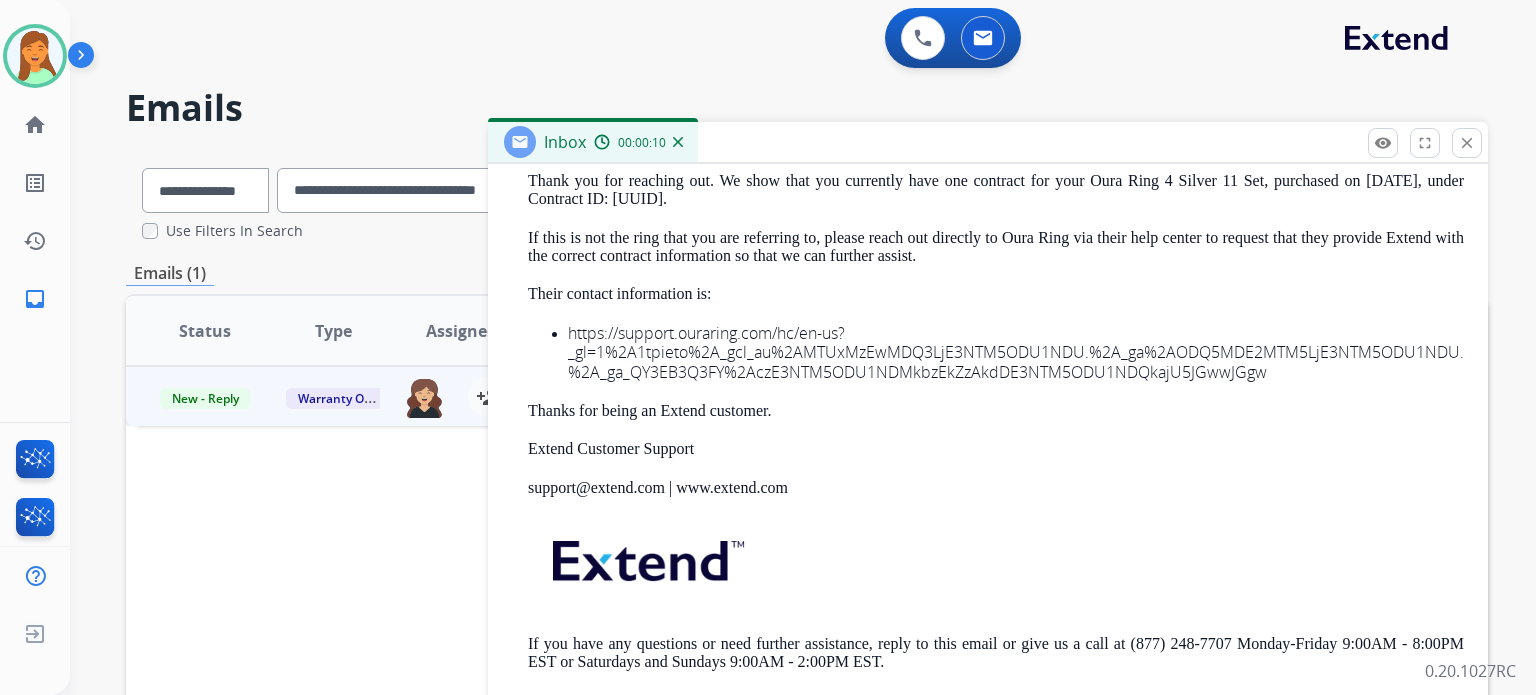 scroll, scrollTop: 666, scrollLeft: 0, axis: vertical 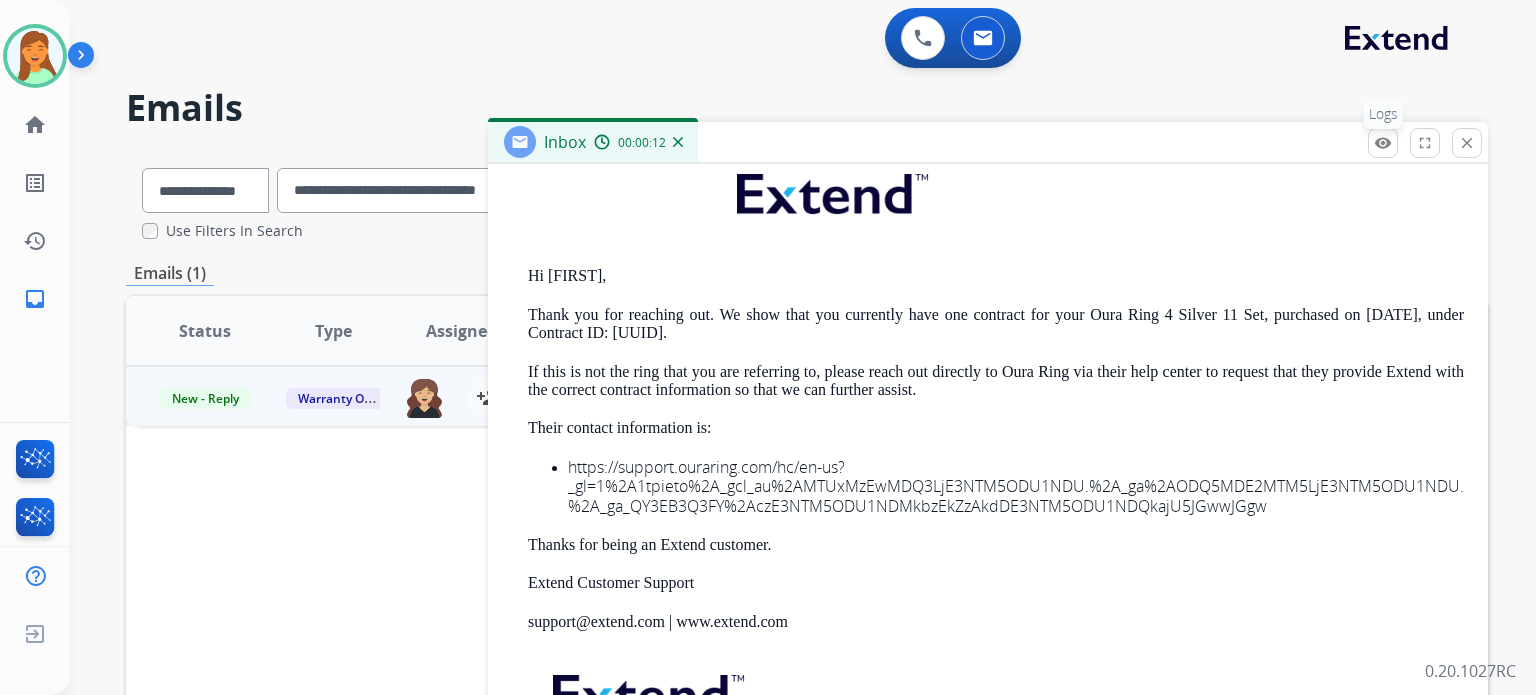 click on "remove_red_eye" at bounding box center (1383, 143) 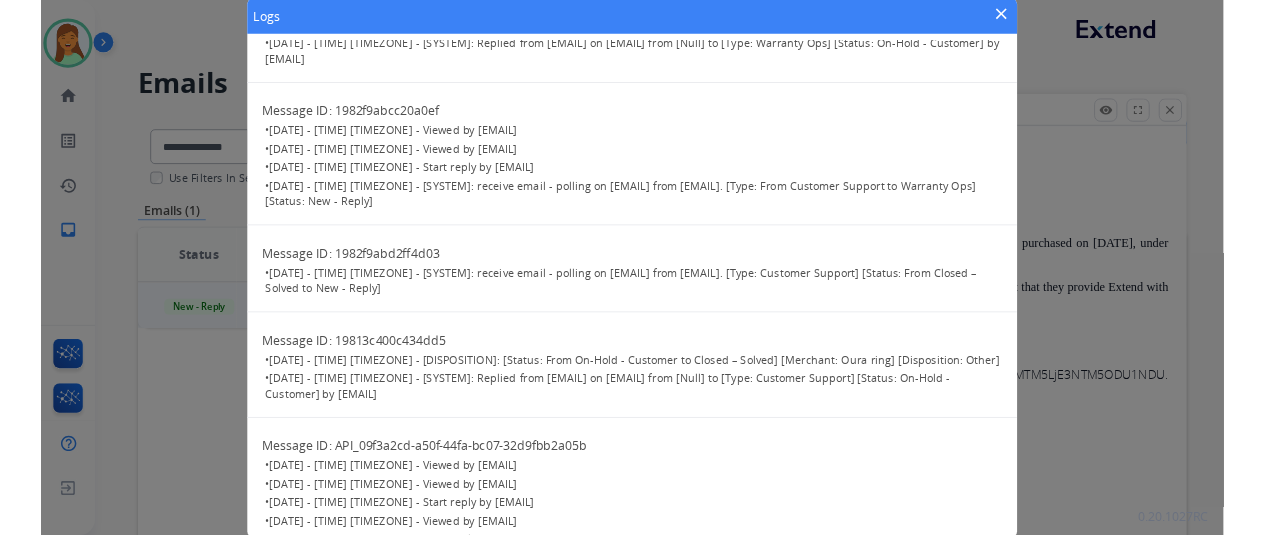 scroll, scrollTop: 133, scrollLeft: 0, axis: vertical 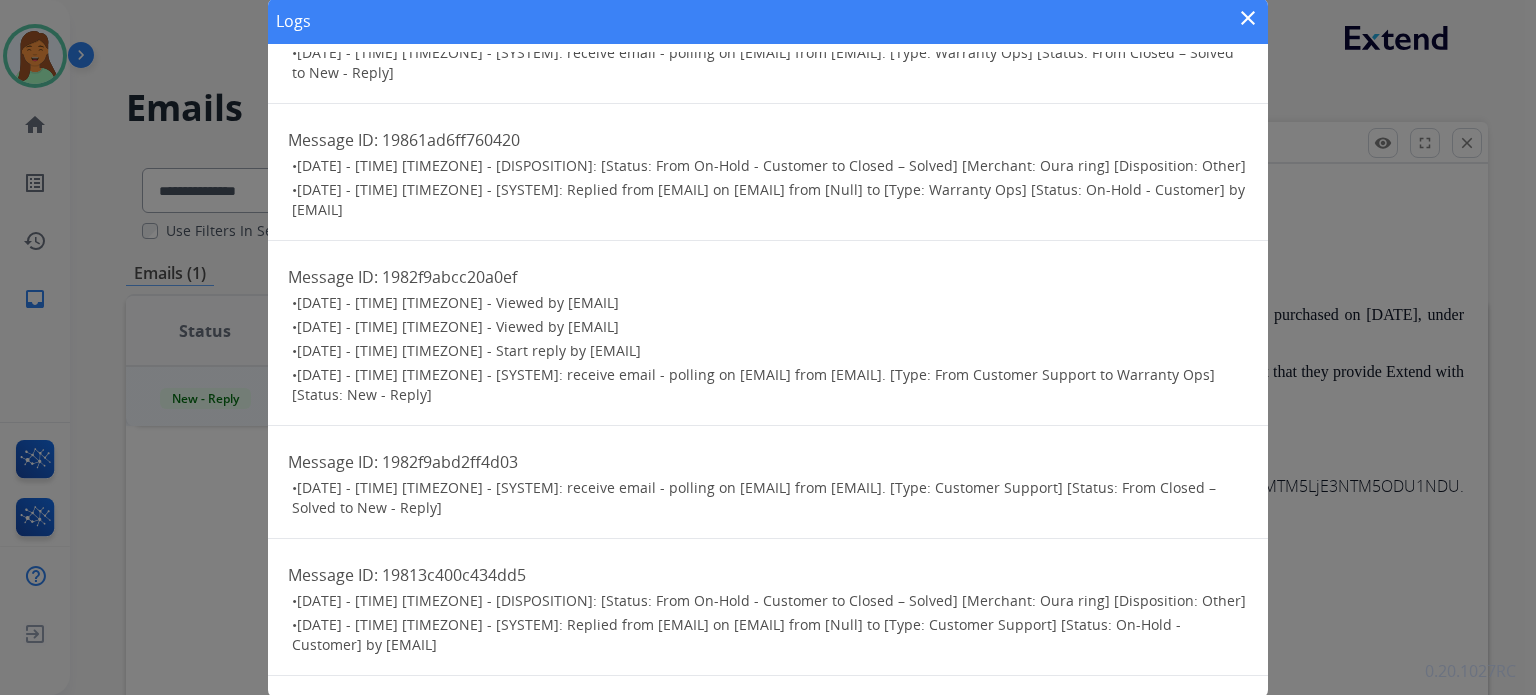 drag, startPoint x: 1252, startPoint y: 19, endPoint x: 1356, endPoint y: 99, distance: 131.20976 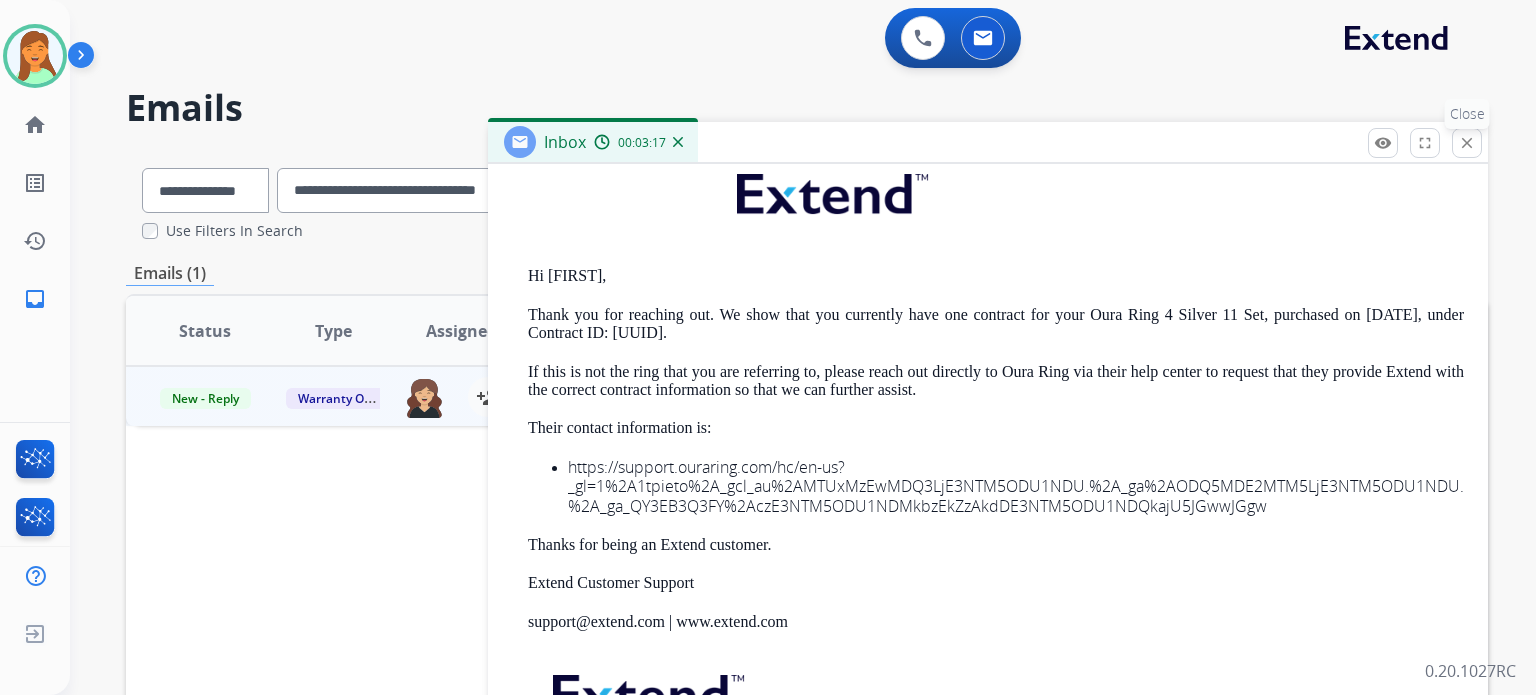 click on "close" at bounding box center [1467, 143] 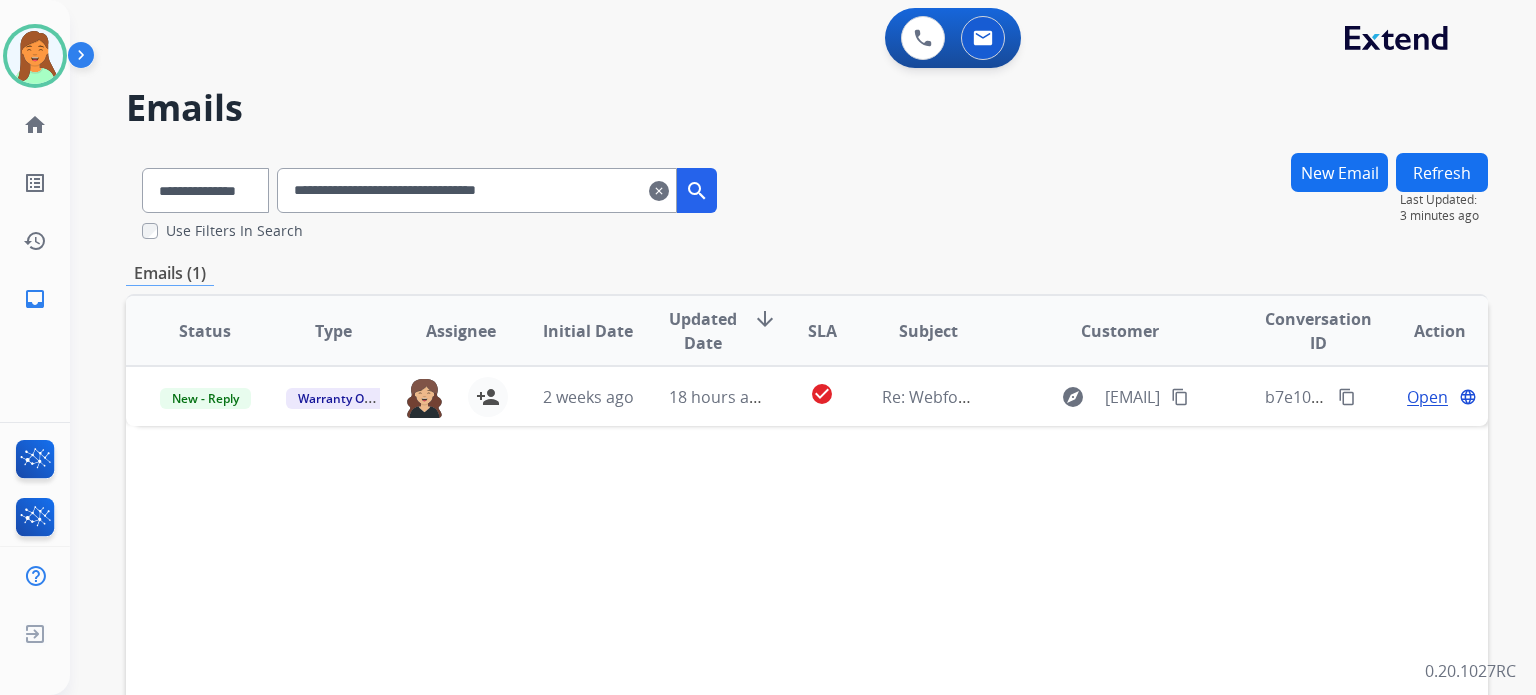 click on "Status Type Assignee Initial Date Updated Date arrow_downward SLA Subject Customer Conversation ID Action New - Reply Warranty Ops [EMAIL] person_add Assign to Me 2 weeks ago 18 hours ago check_circle  Re: Webform from [EMAIL] on [DATE]  explore [EMAIL] content_copy  [UUID]  content_copy Open language" at bounding box center [807, 629] 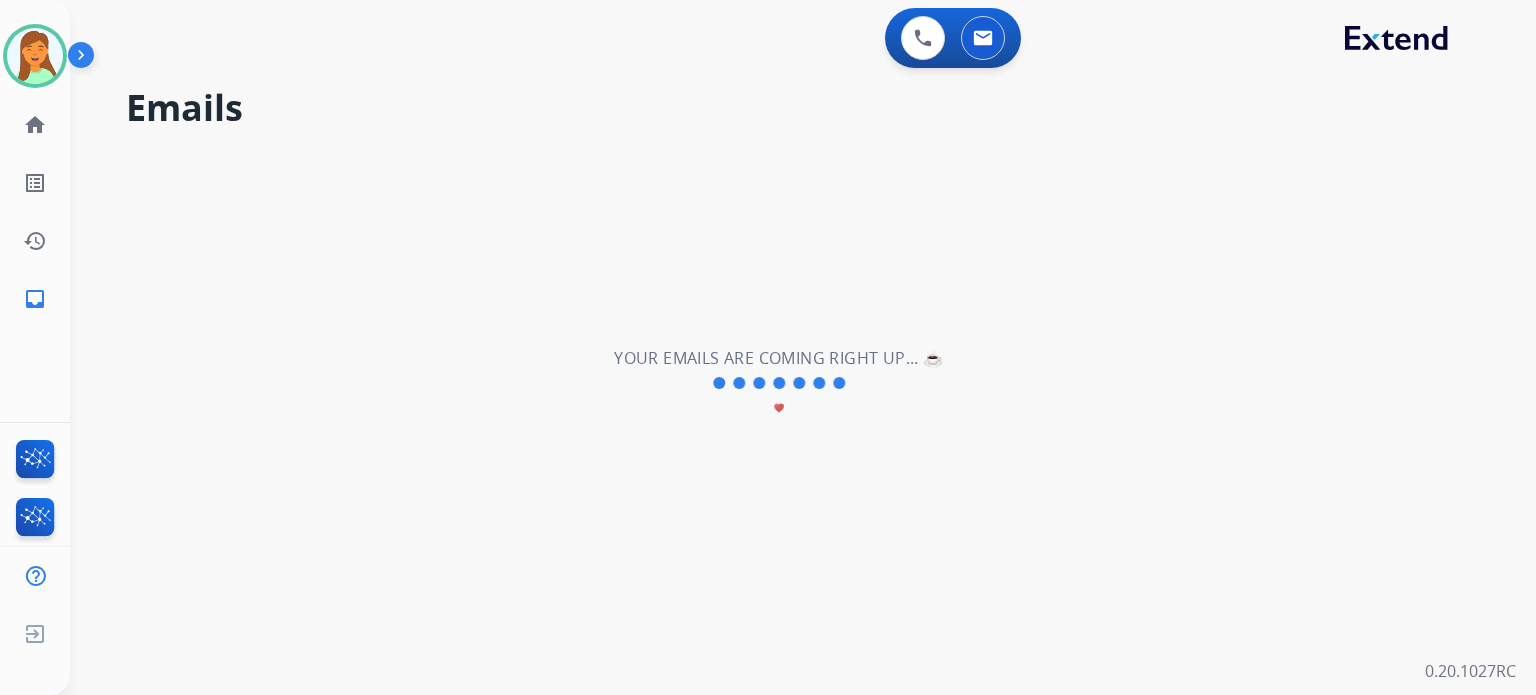select on "**********" 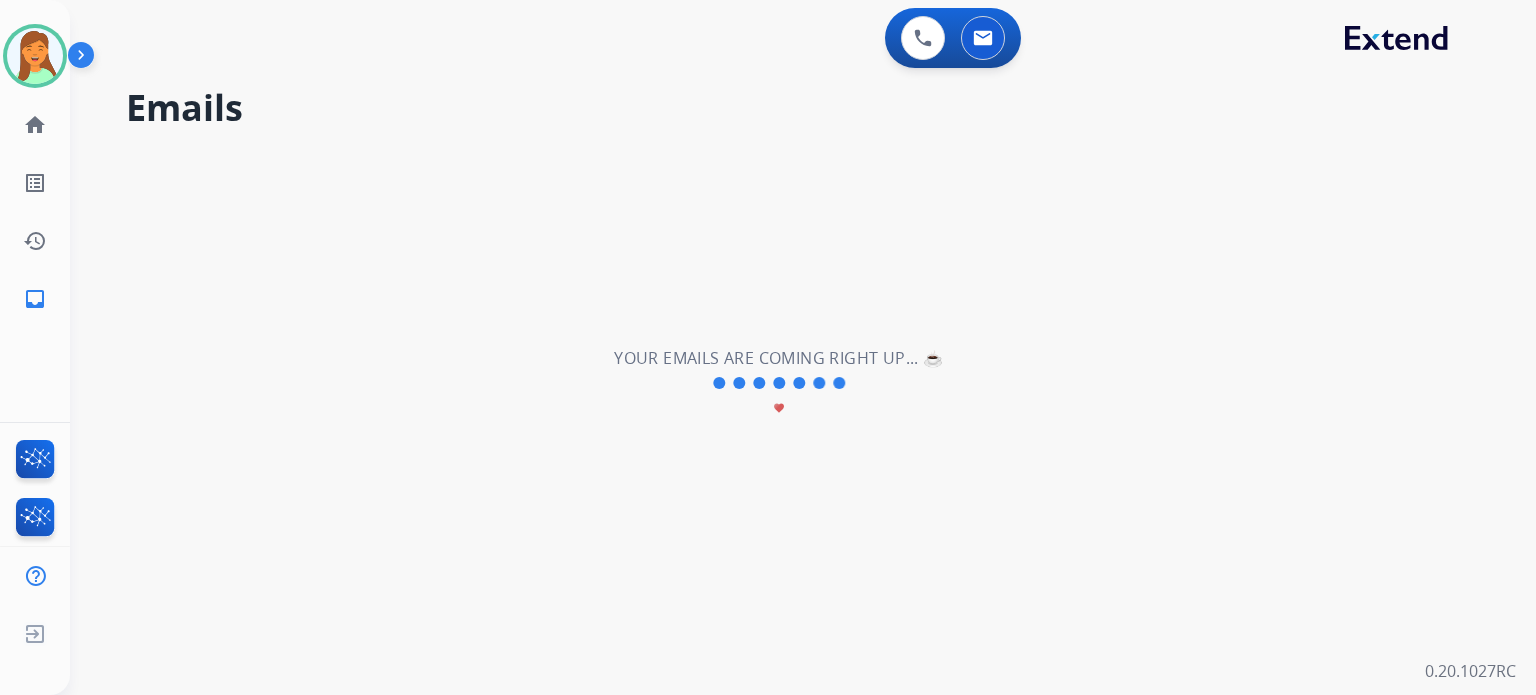 type 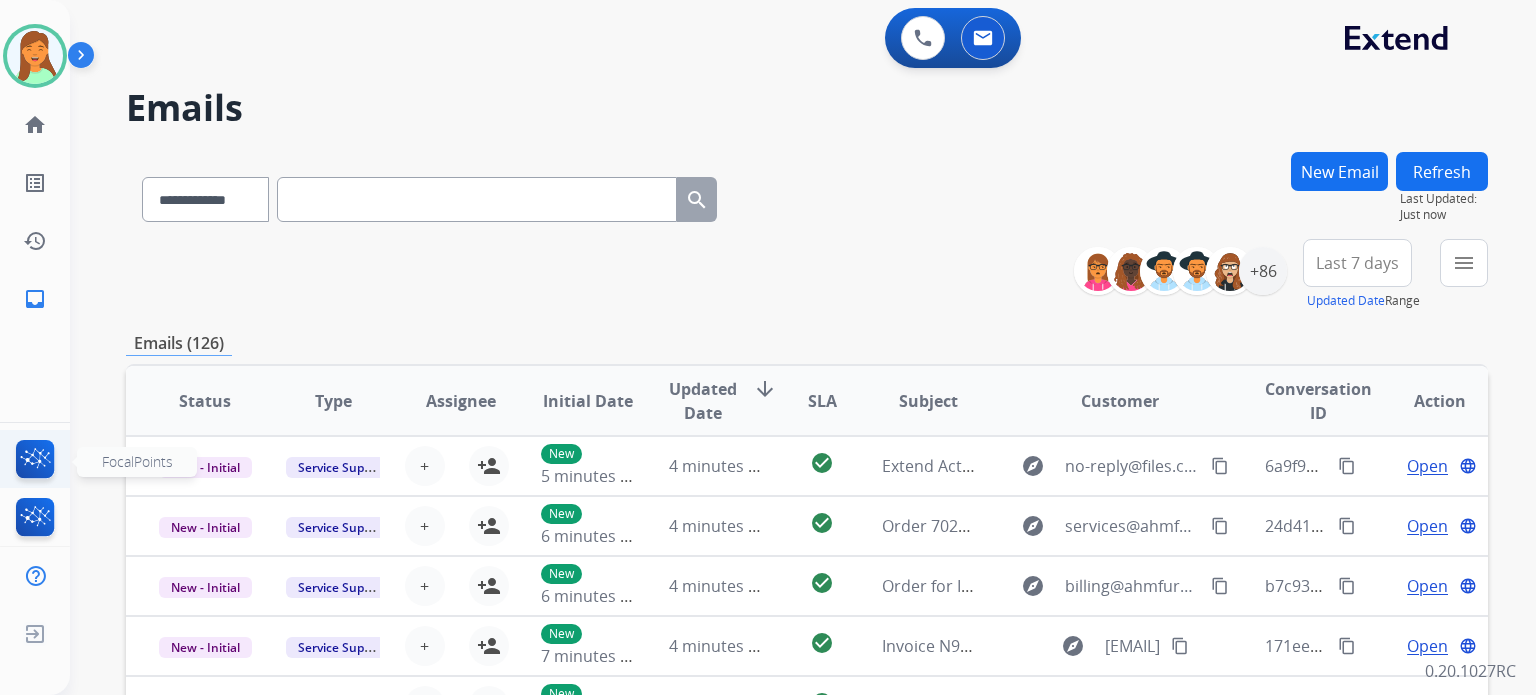 click 